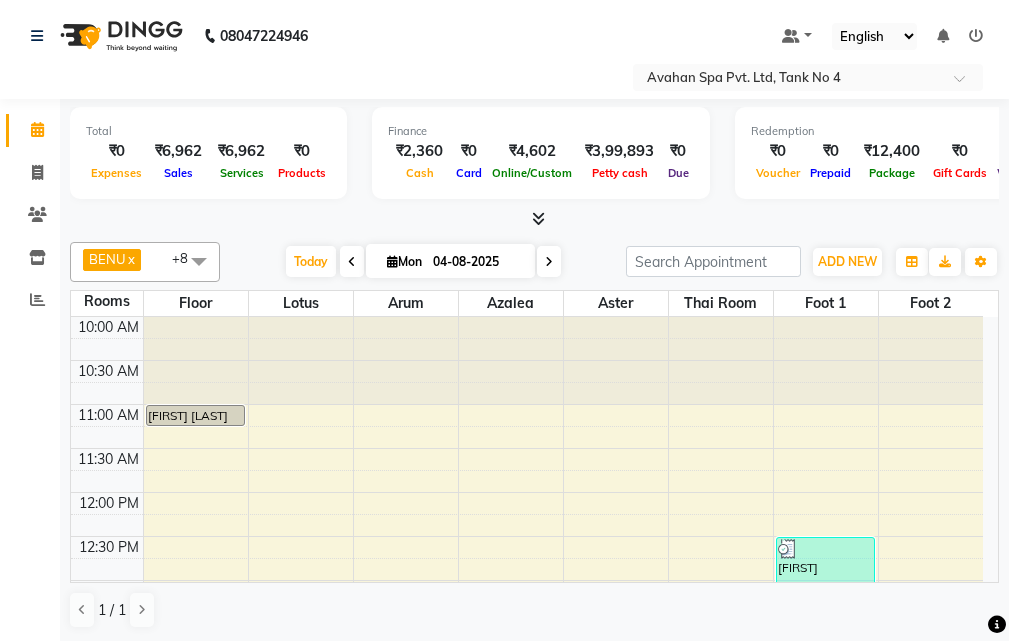 scroll, scrollTop: 0, scrollLeft: 0, axis: both 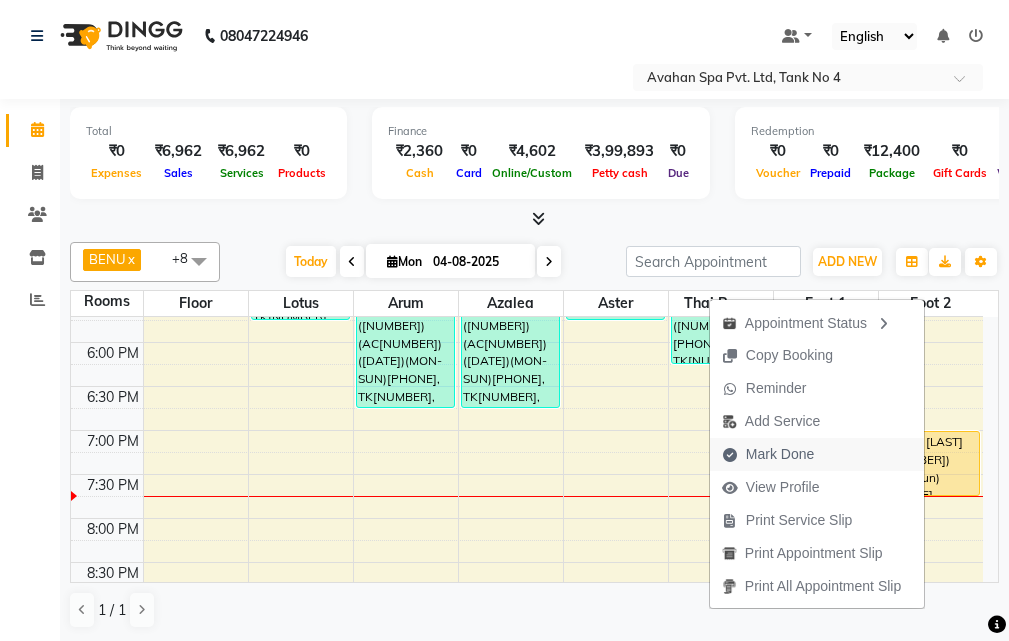 click on "Mark Done" at bounding box center [768, 454] 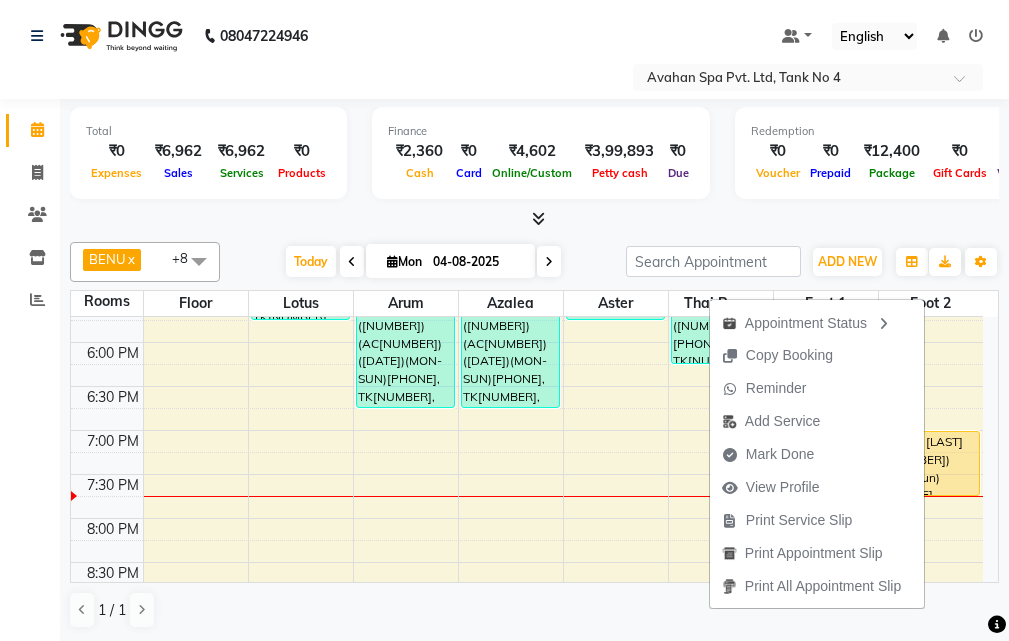 select on "service" 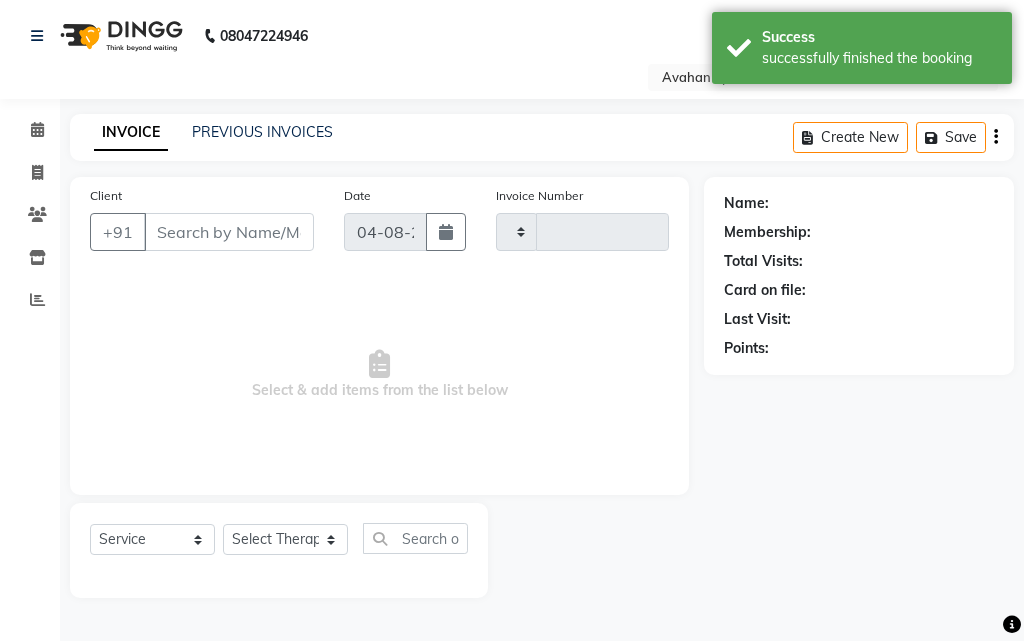 type on "2082" 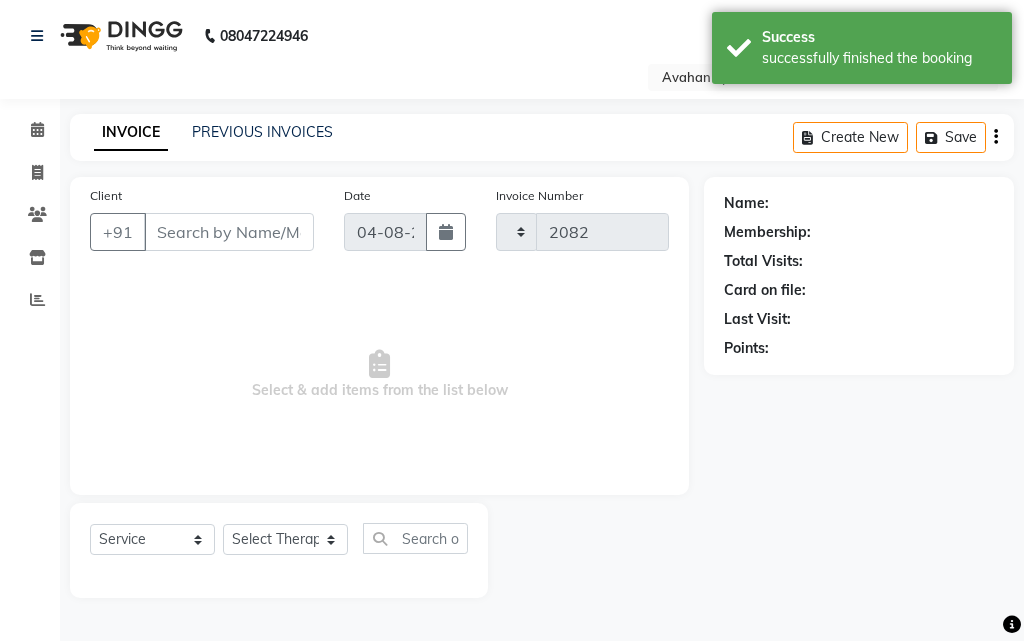 select on "4269" 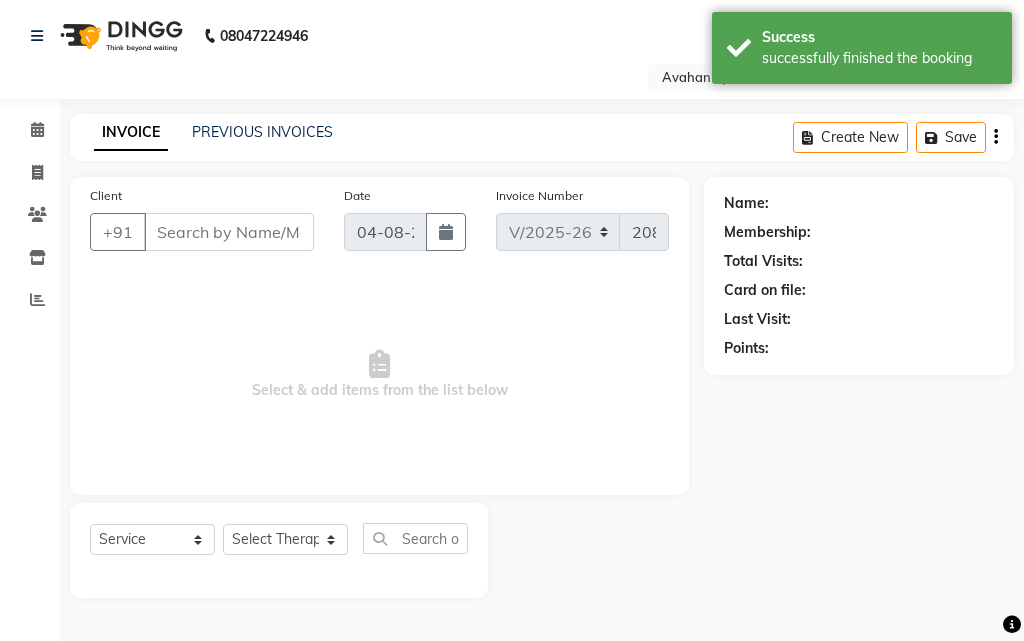 type on "98******24" 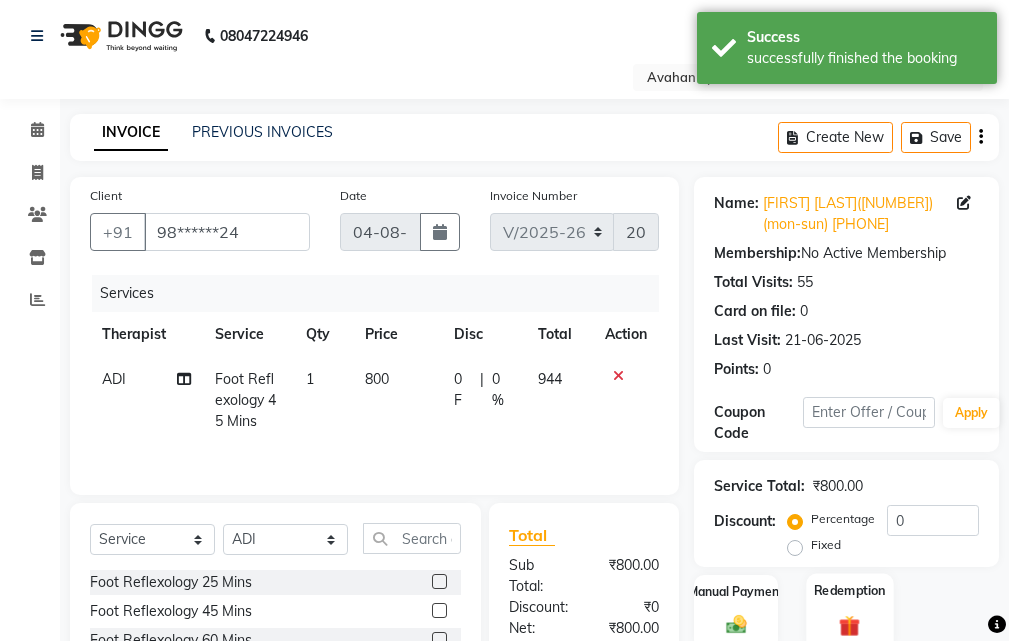 scroll, scrollTop: 200, scrollLeft: 0, axis: vertical 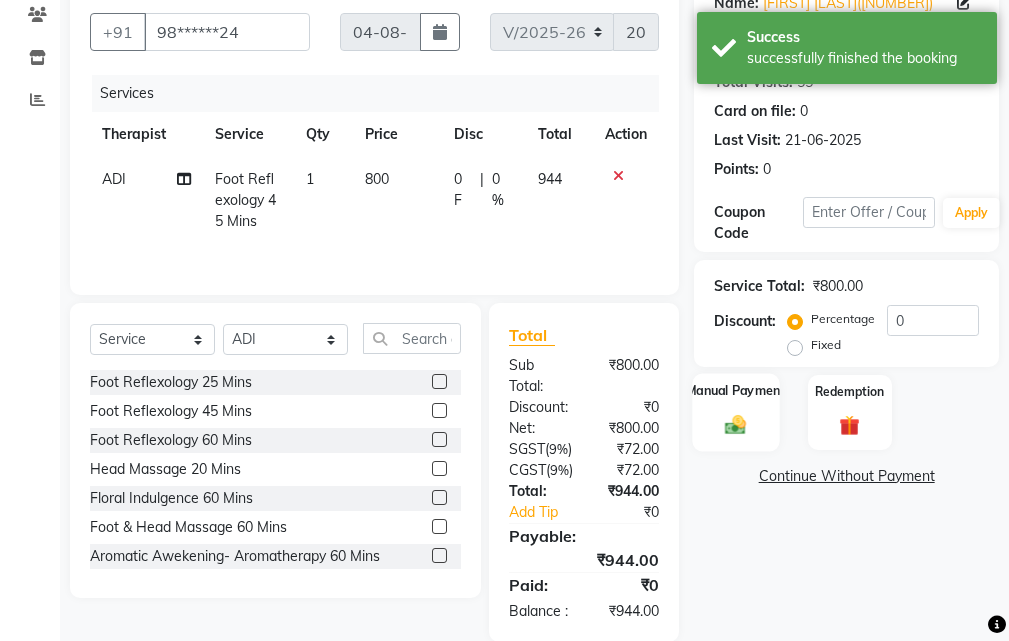 click on "Manual Payment" 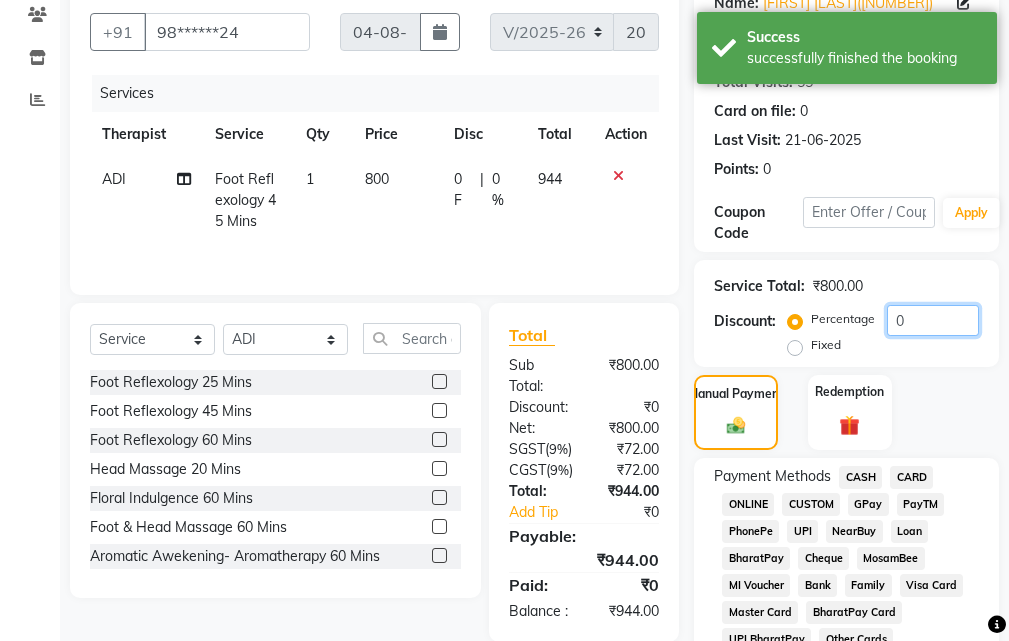 click on "0" 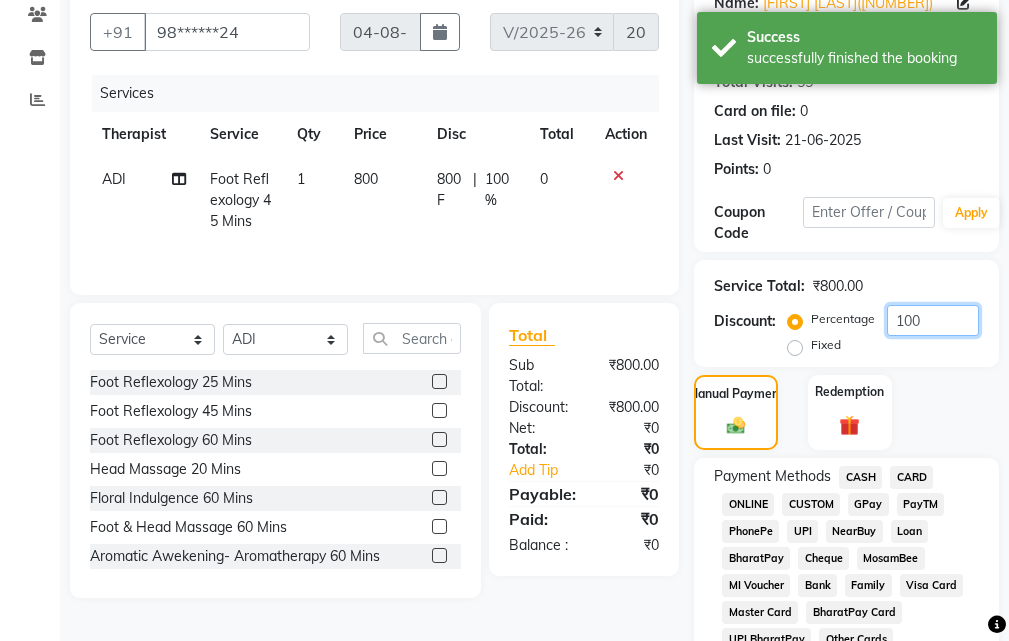 scroll, scrollTop: 700, scrollLeft: 0, axis: vertical 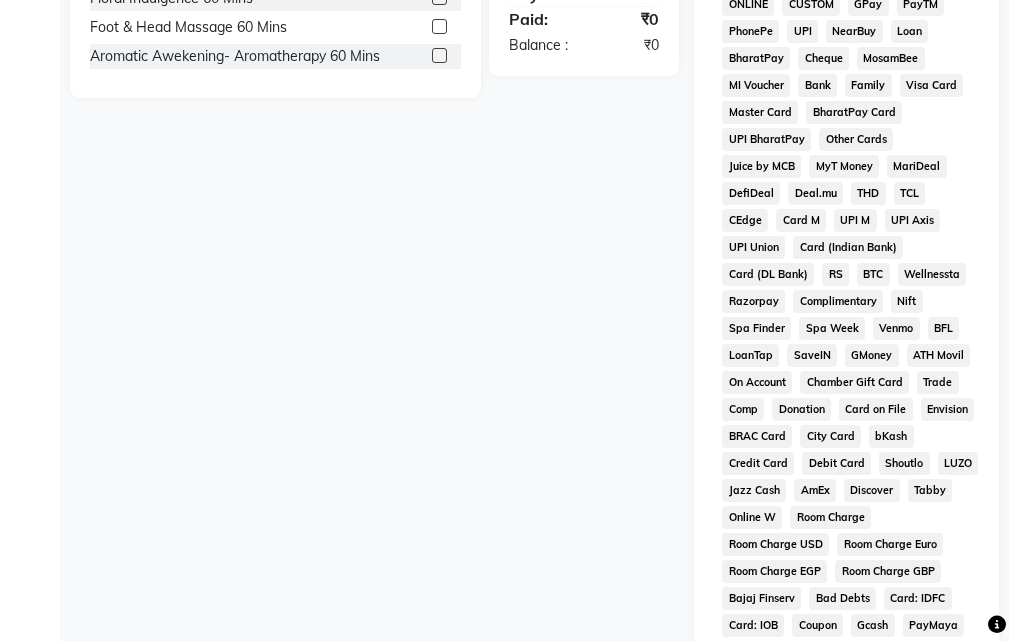 type on "100" 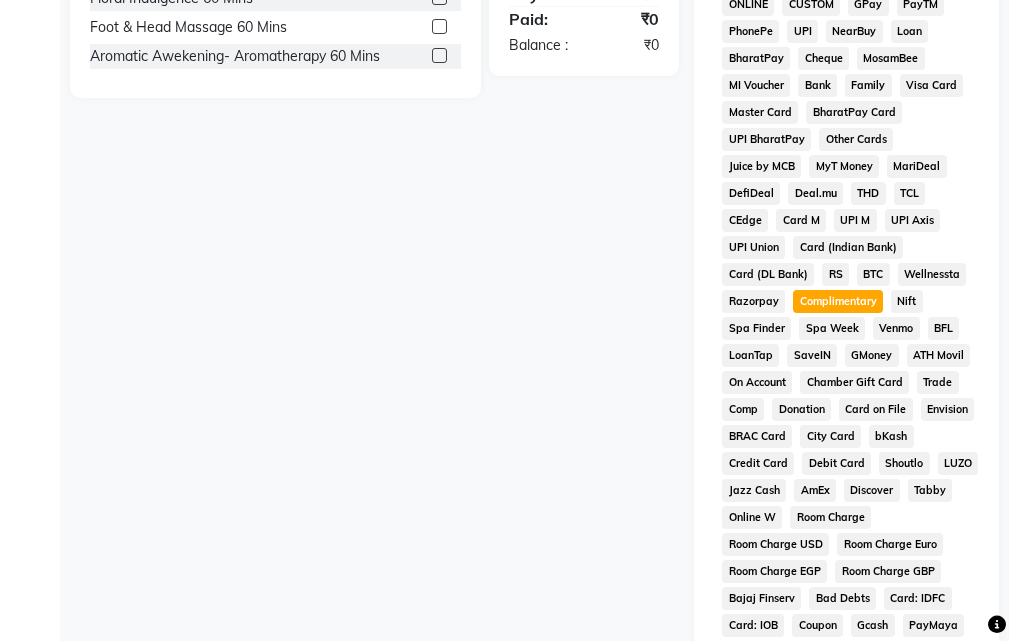 scroll, scrollTop: 1182, scrollLeft: 0, axis: vertical 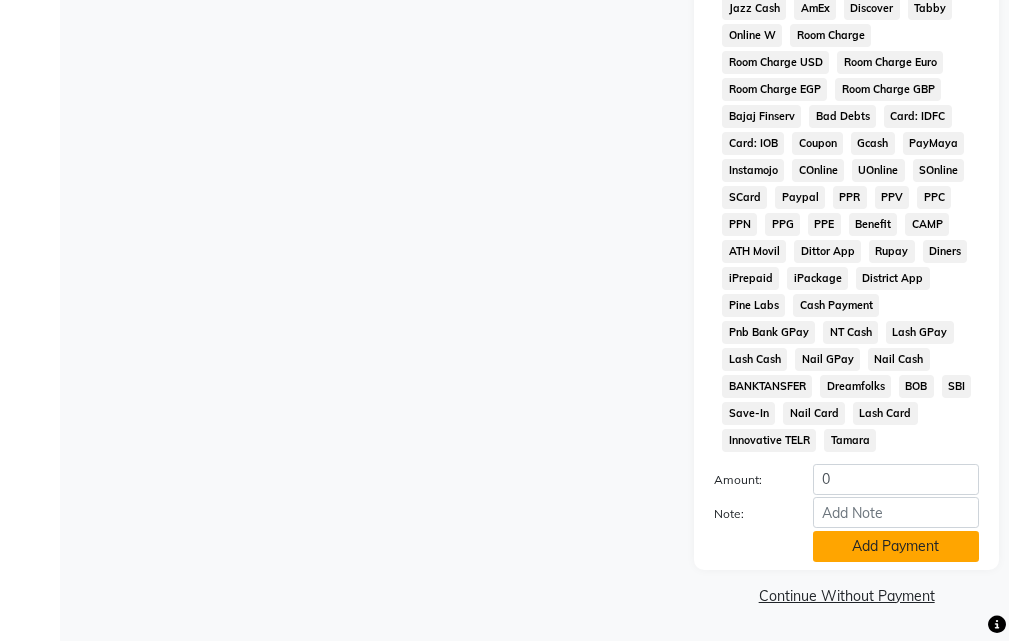 click on "Add Payment" 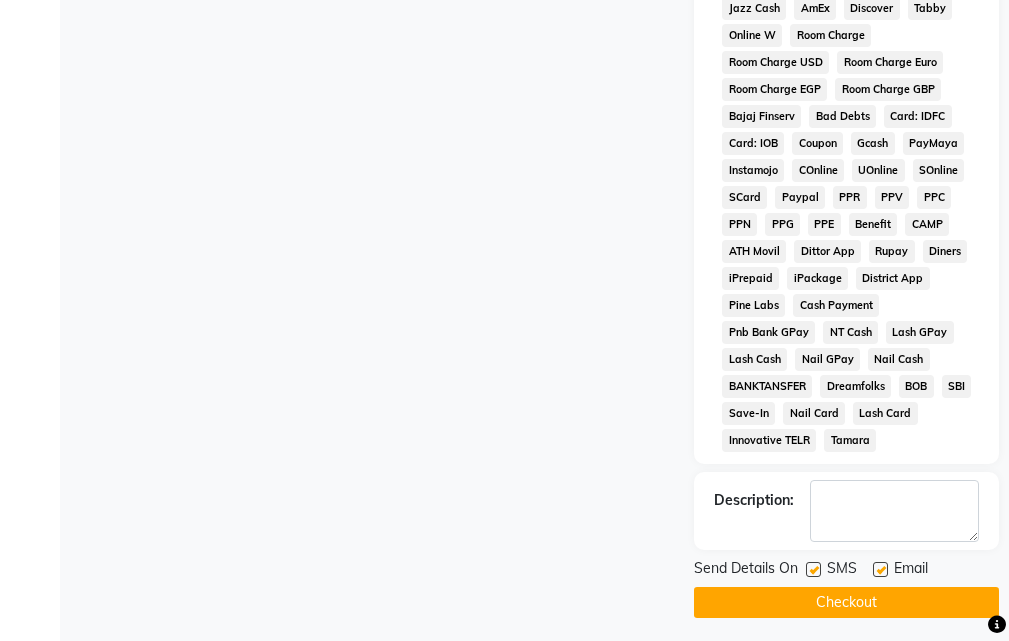 scroll, scrollTop: 1189, scrollLeft: 0, axis: vertical 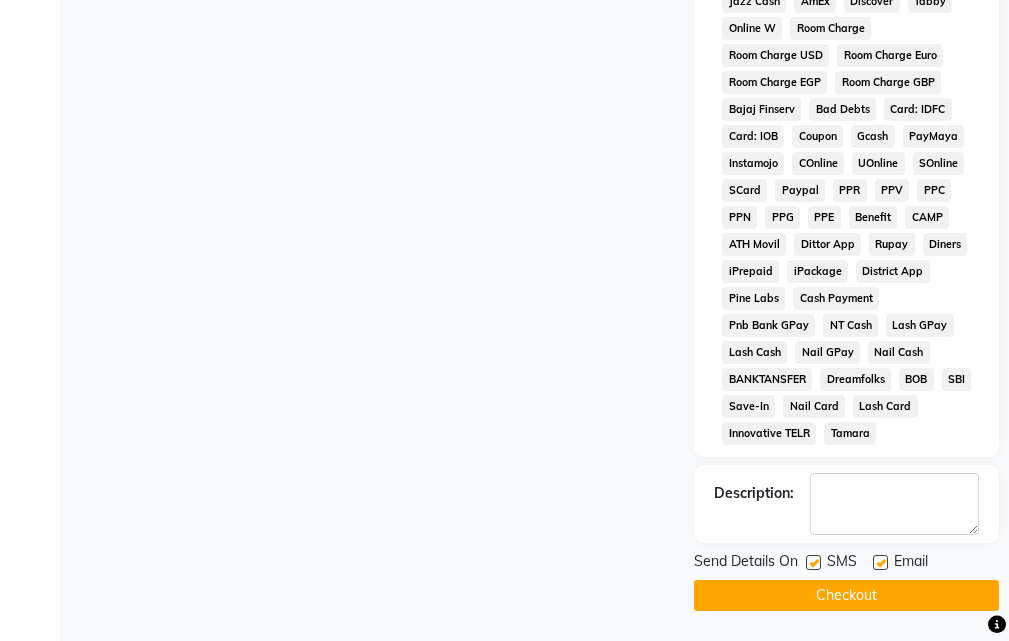 click 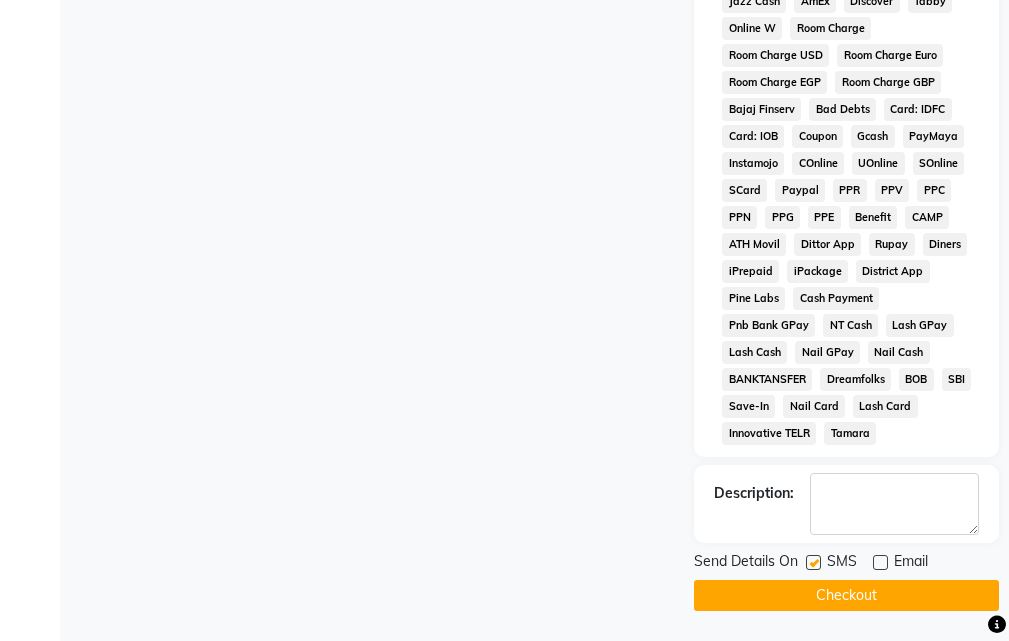 drag, startPoint x: 814, startPoint y: 562, endPoint x: 789, endPoint y: 596, distance: 42.201897 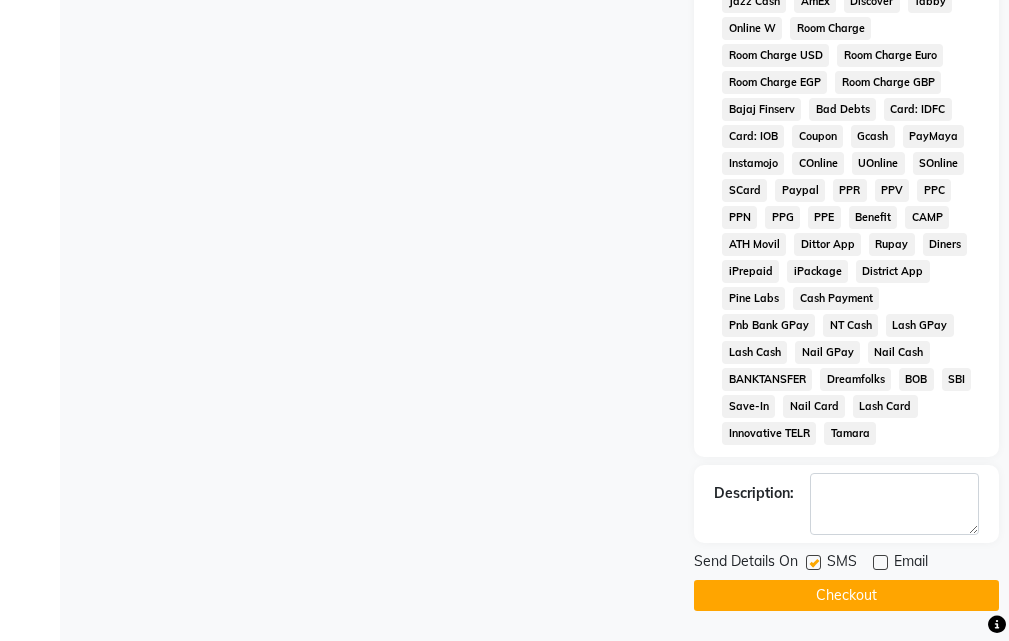 click 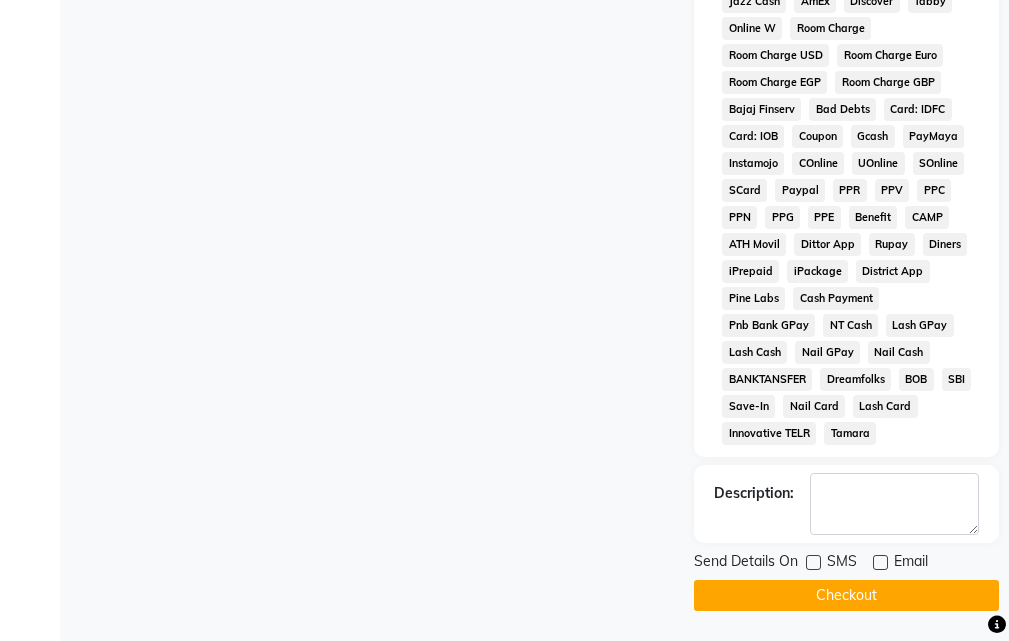 click on "Checkout" 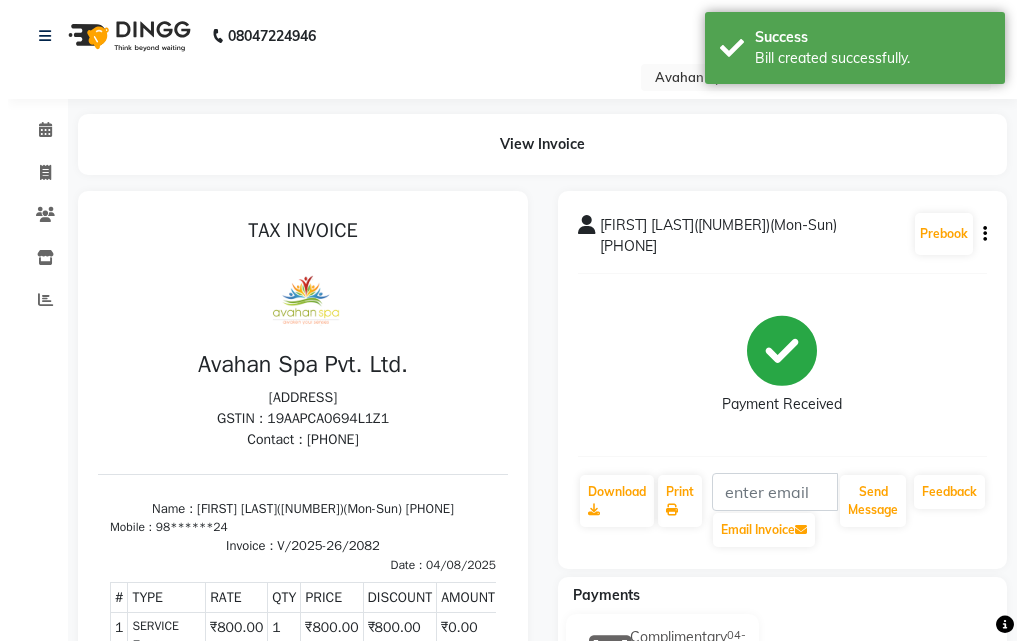 scroll, scrollTop: 0, scrollLeft: 0, axis: both 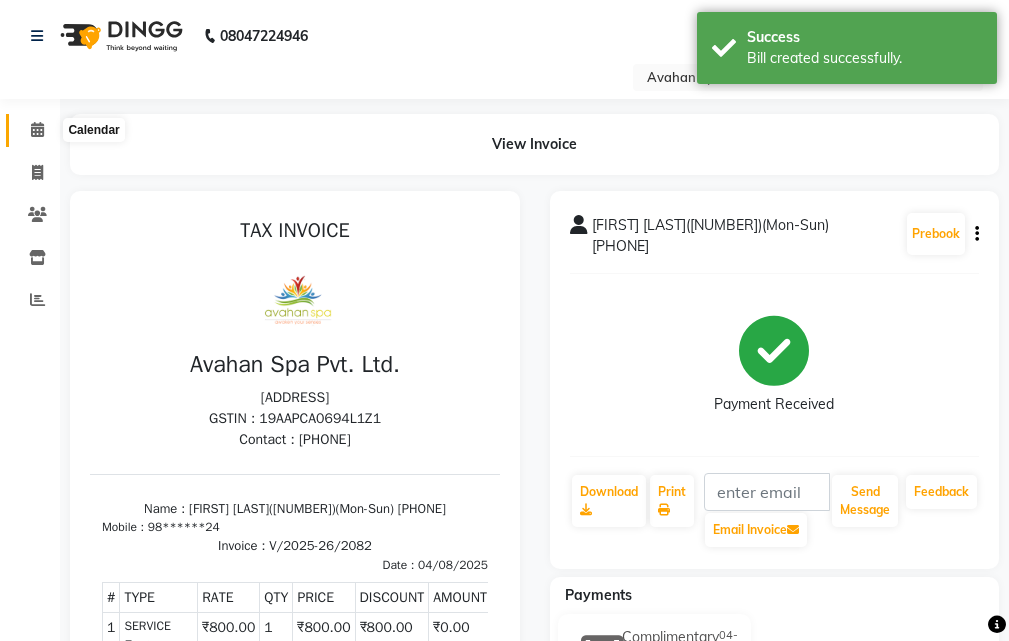 click 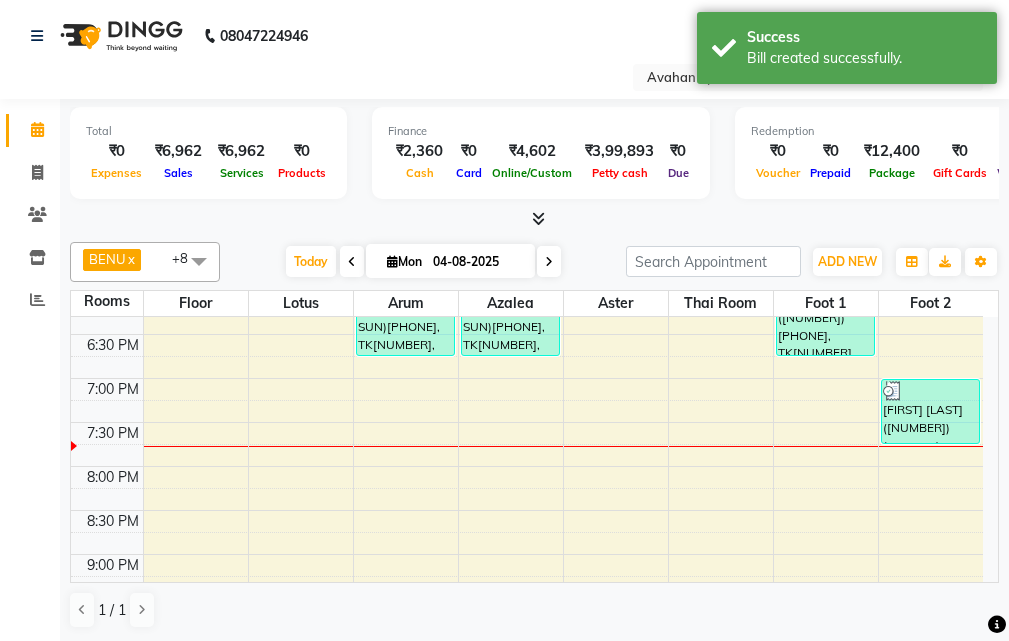 scroll, scrollTop: 800, scrollLeft: 0, axis: vertical 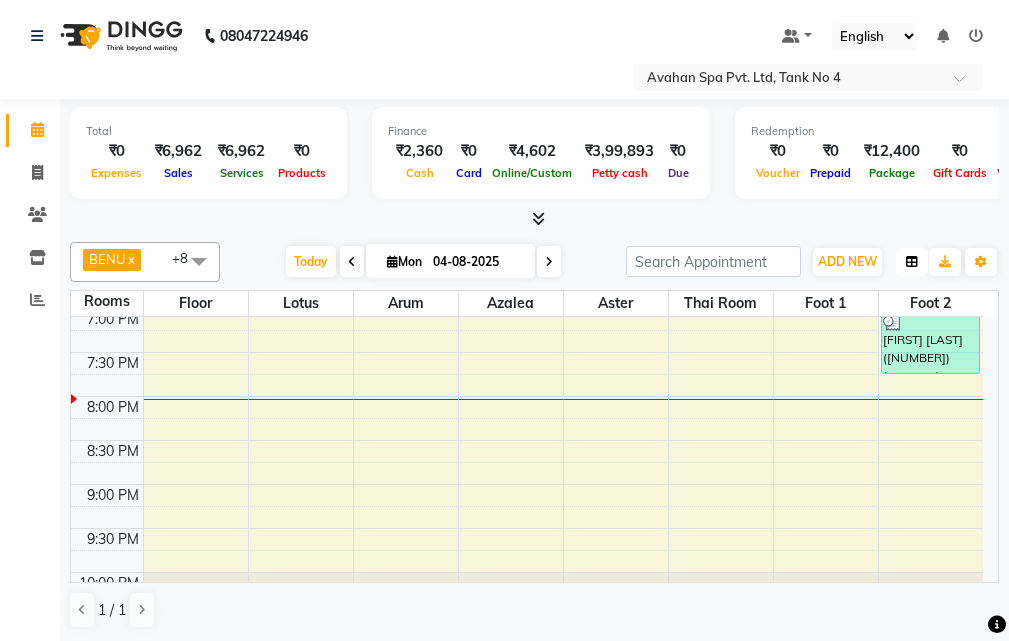 click at bounding box center [912, 262] 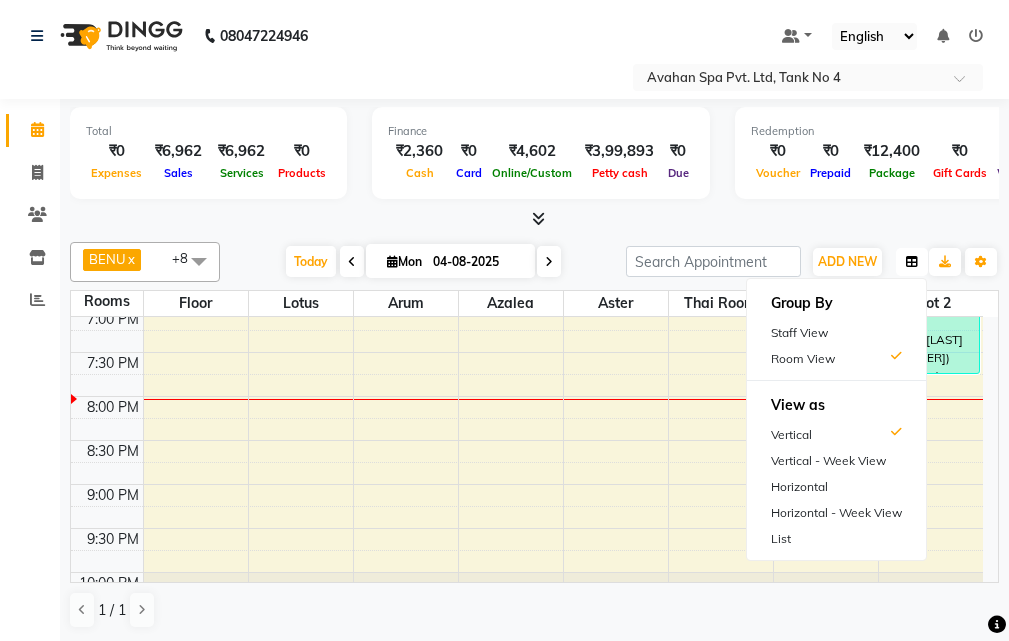 click at bounding box center [912, 262] 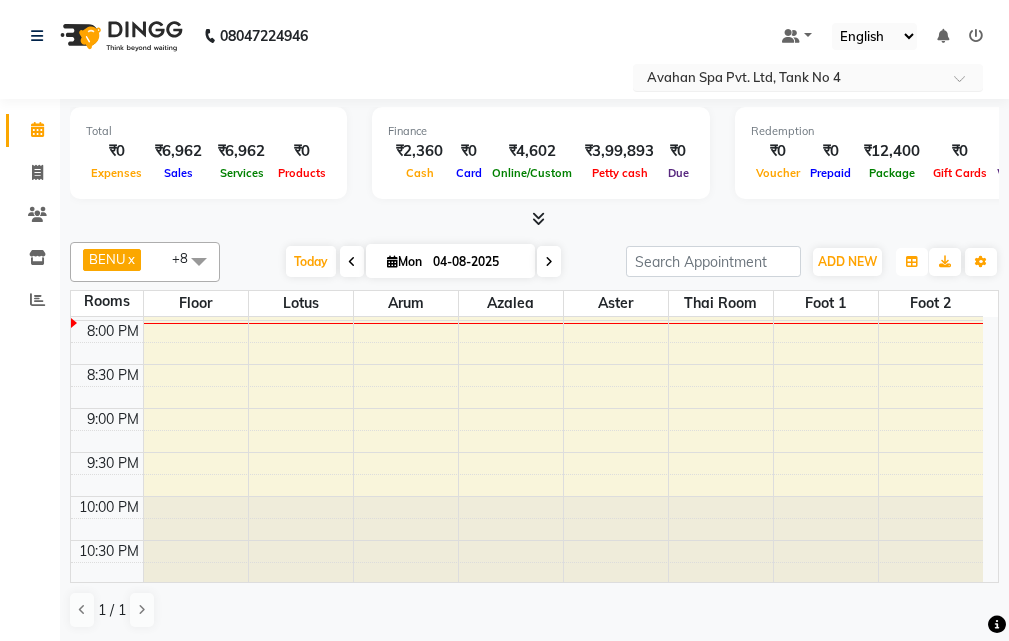 scroll, scrollTop: 878, scrollLeft: 0, axis: vertical 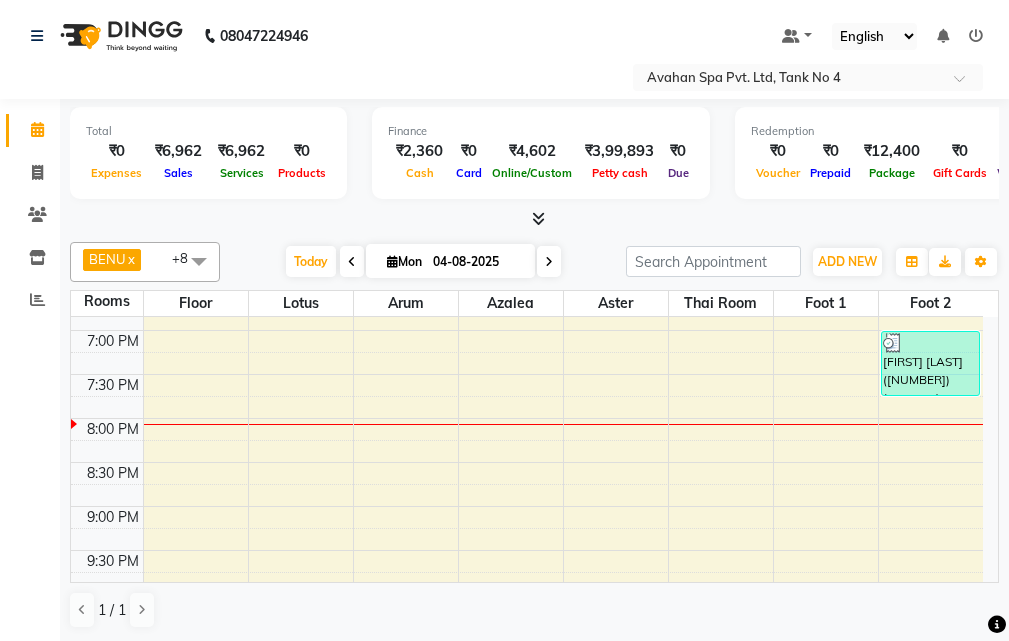 click at bounding box center (392, 261) 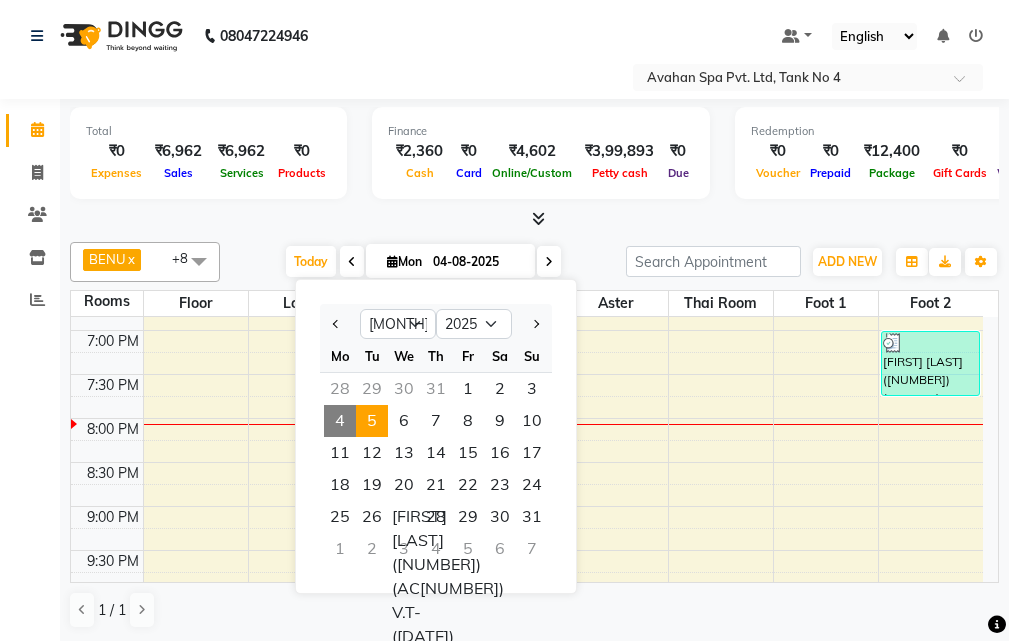 click on "5" at bounding box center (372, 421) 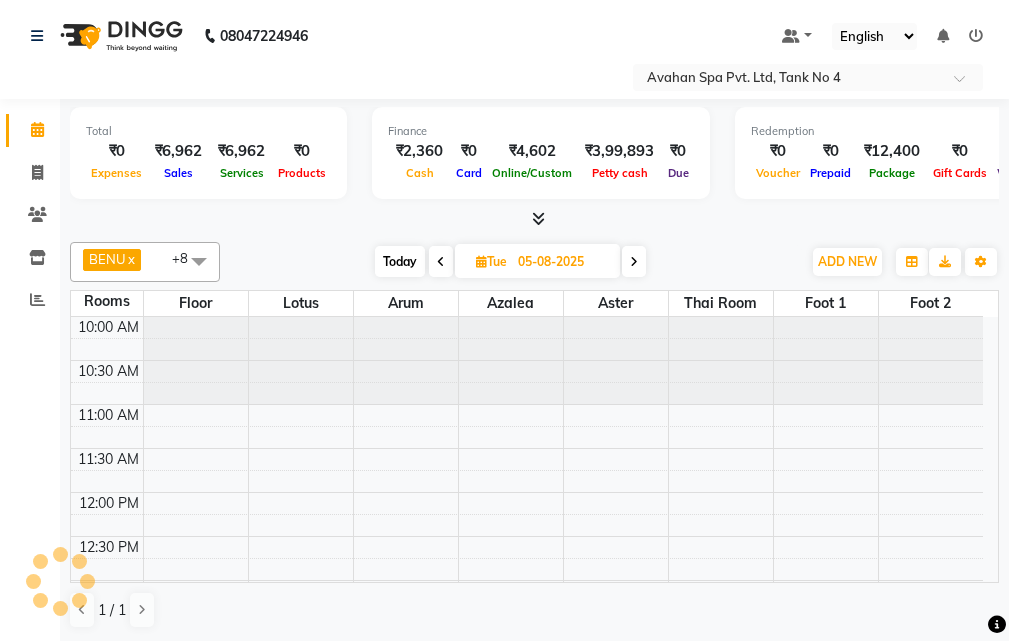 scroll, scrollTop: 878, scrollLeft: 0, axis: vertical 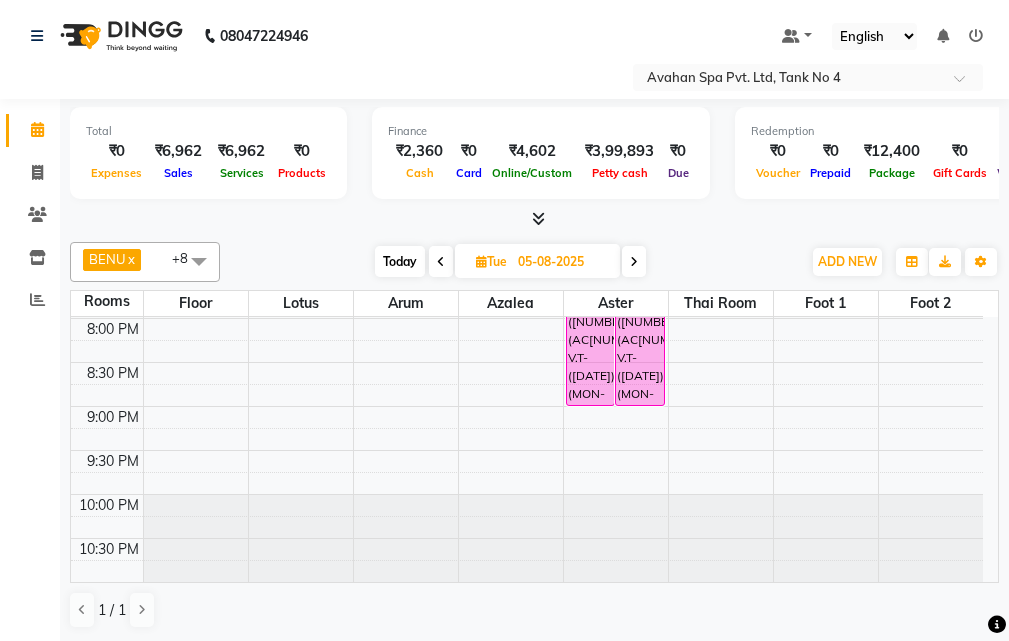 click at bounding box center (634, 261) 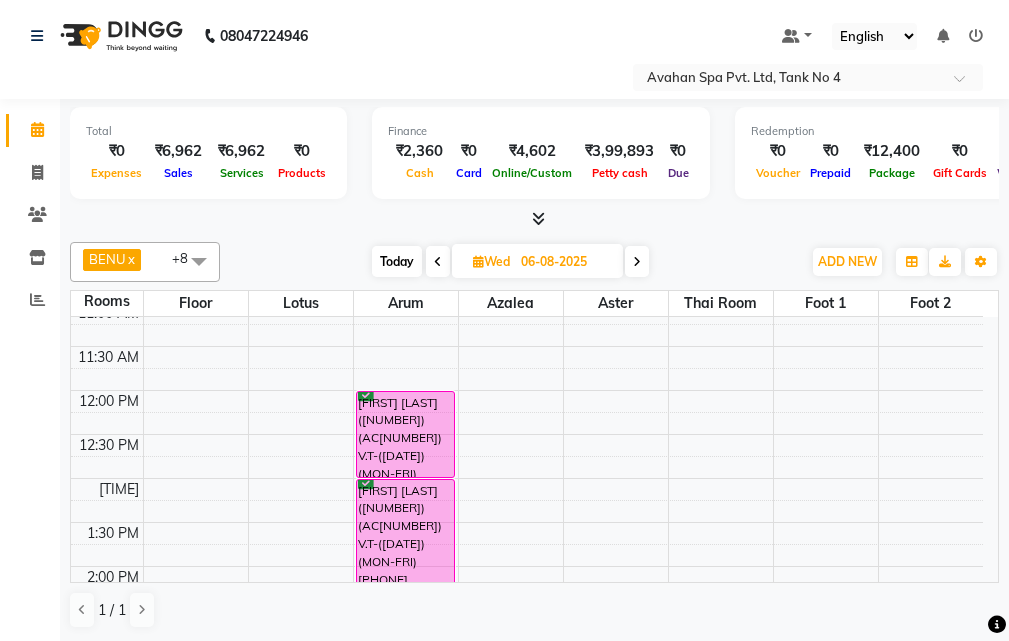 scroll, scrollTop: 78, scrollLeft: 0, axis: vertical 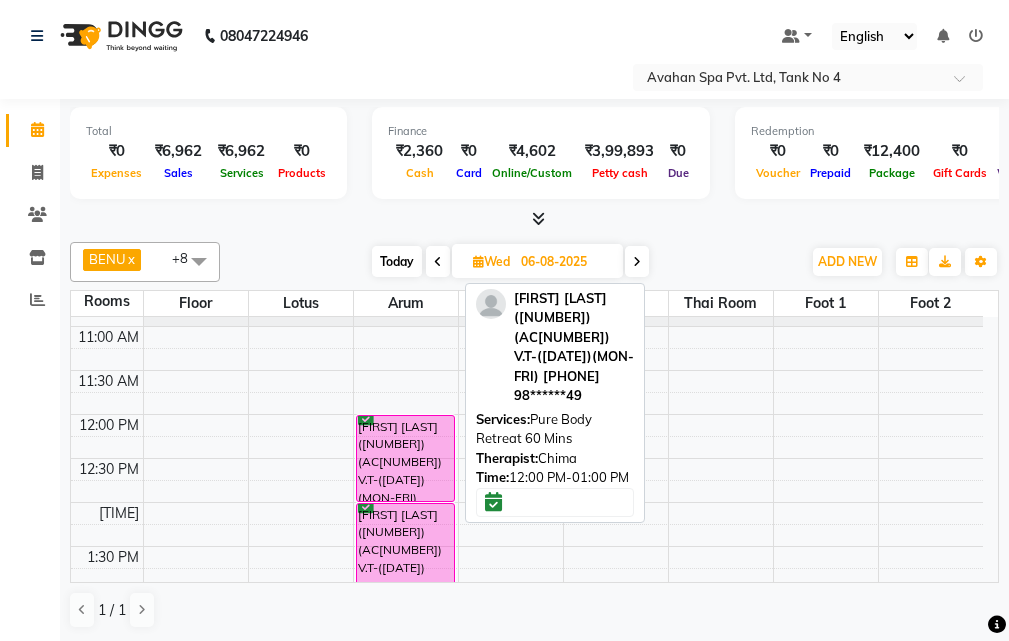 click on "[FIRST] [LAST]([NUMBER])(AC[NUMBER]) V.T-([DATE])(MON-FRI) [PHONE], [TIME]-[TIME], [SERVICE] [DURATION]" at bounding box center (405, 458) 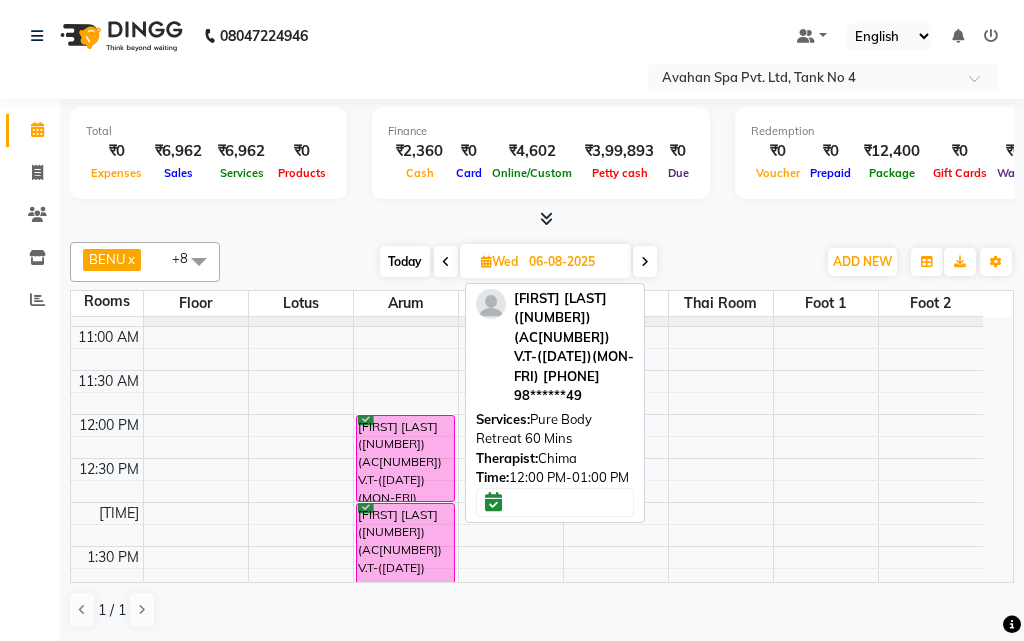 select on "6" 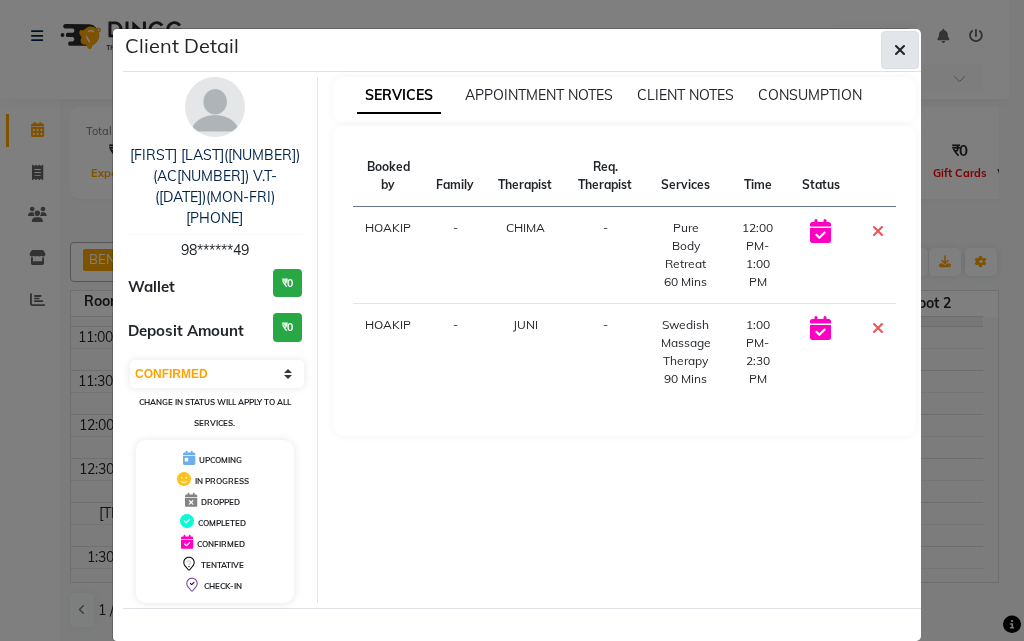 click 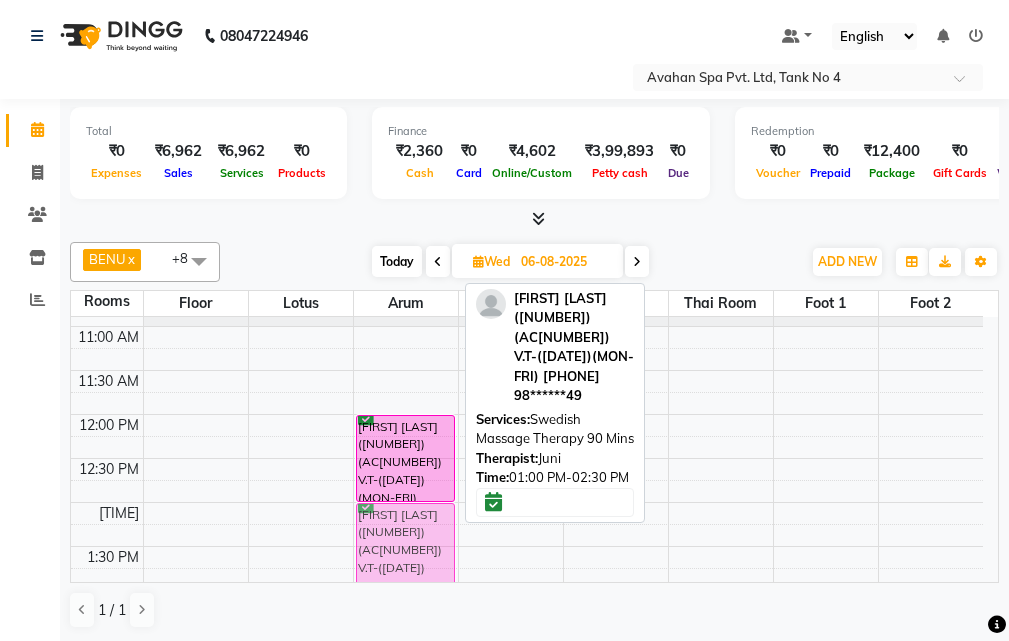 drag, startPoint x: 397, startPoint y: 534, endPoint x: 423, endPoint y: 529, distance: 26.476404 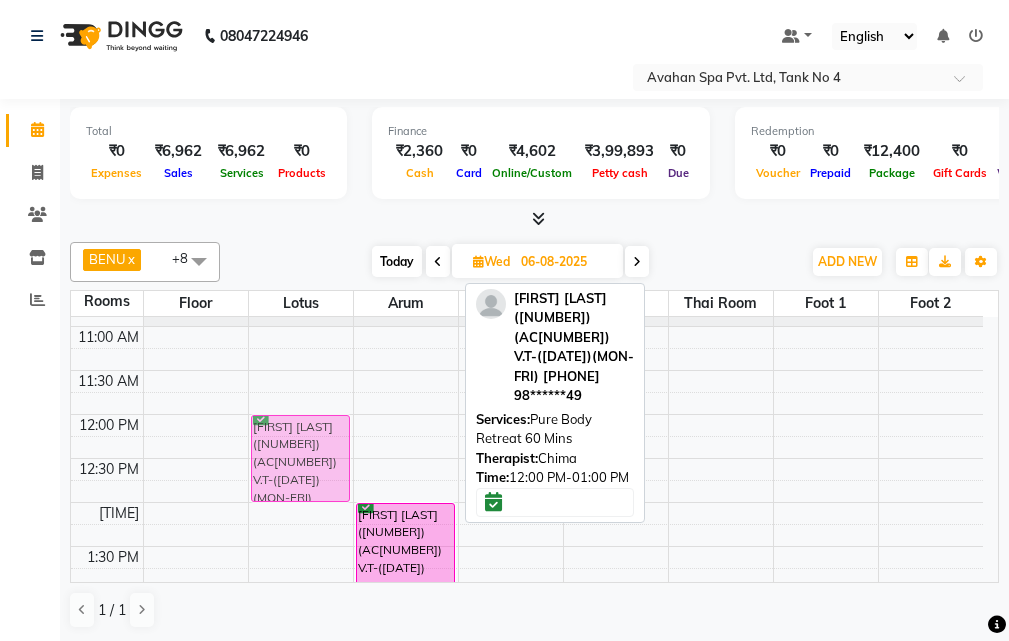 drag, startPoint x: 400, startPoint y: 449, endPoint x: 344, endPoint y: 452, distance: 56.0803 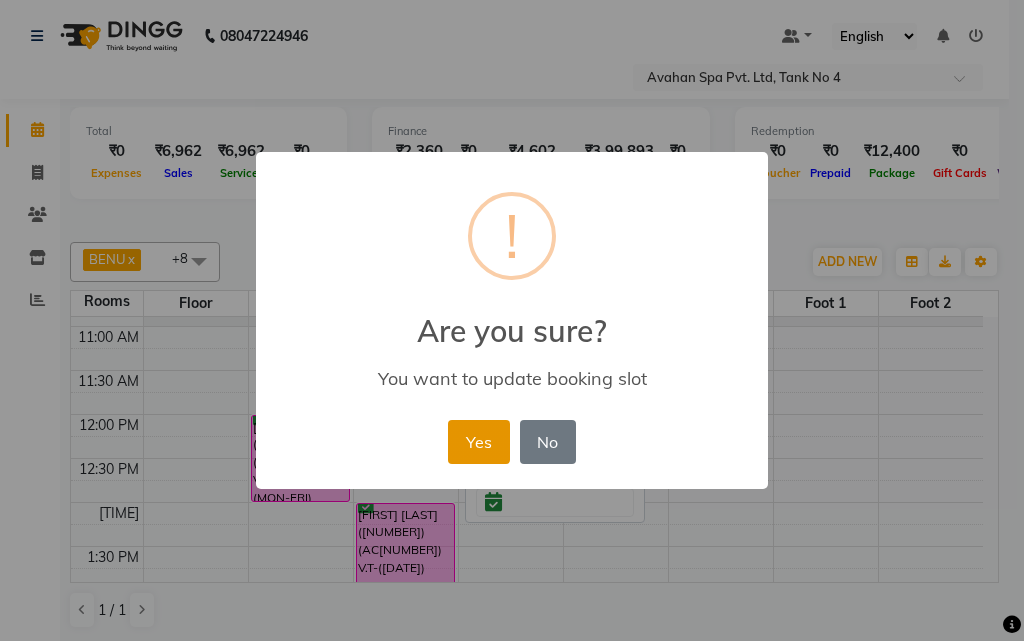 click on "Yes" at bounding box center [478, 442] 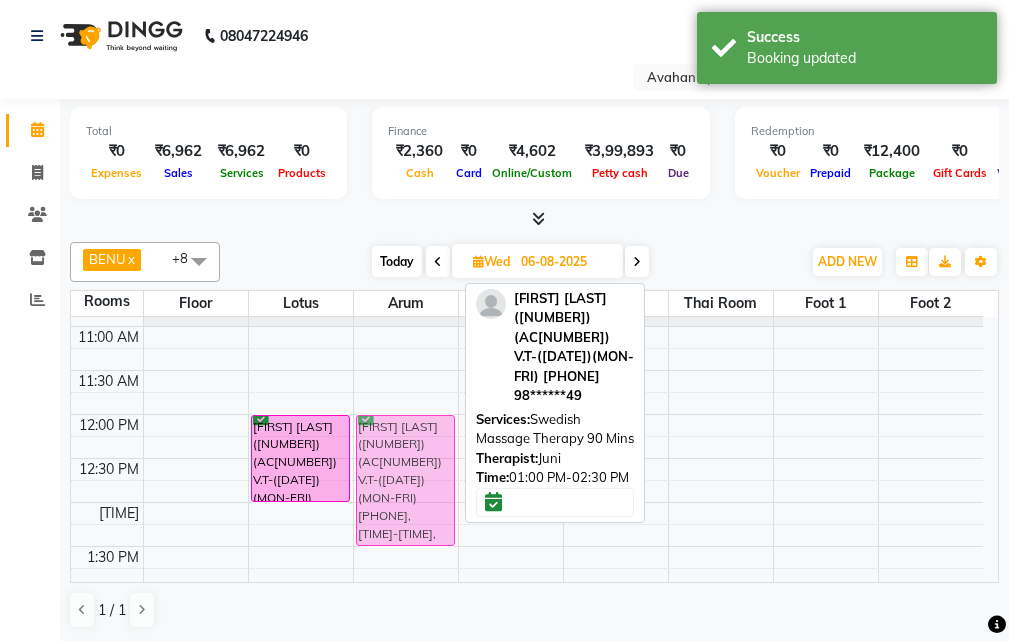drag, startPoint x: 426, startPoint y: 538, endPoint x: 437, endPoint y: 447, distance: 91.66242 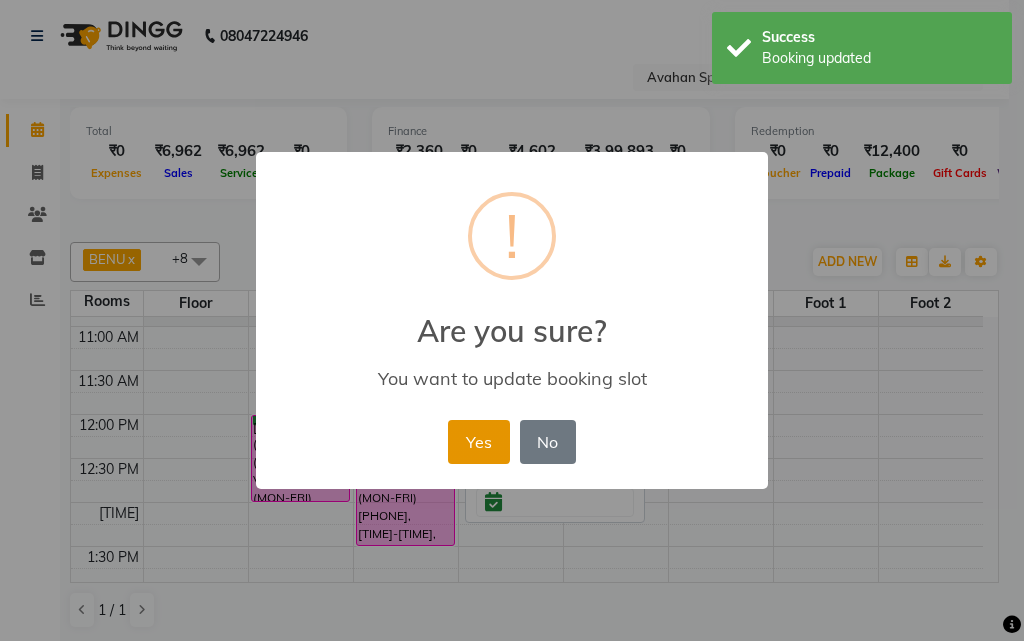 click on "Yes" at bounding box center [478, 442] 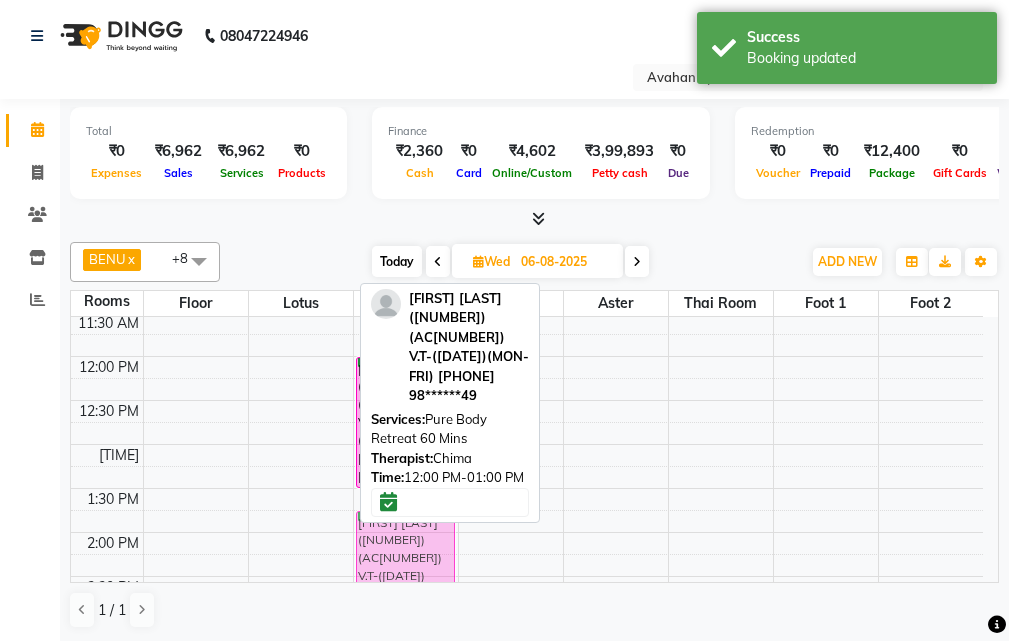 scroll, scrollTop: 136, scrollLeft: 0, axis: vertical 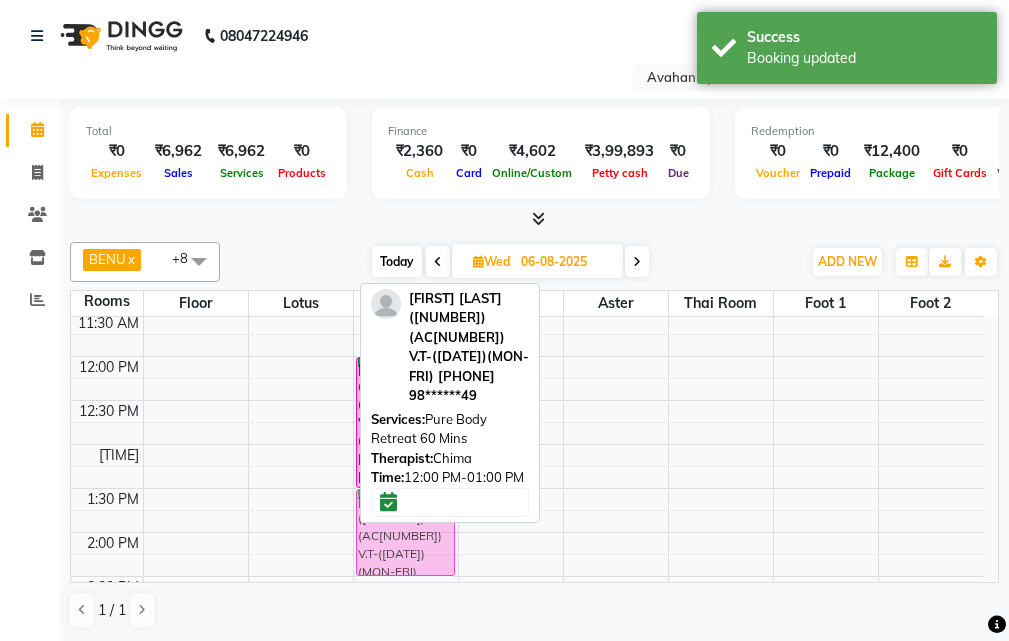drag, startPoint x: 283, startPoint y: 442, endPoint x: 396, endPoint y: 520, distance: 137.30623 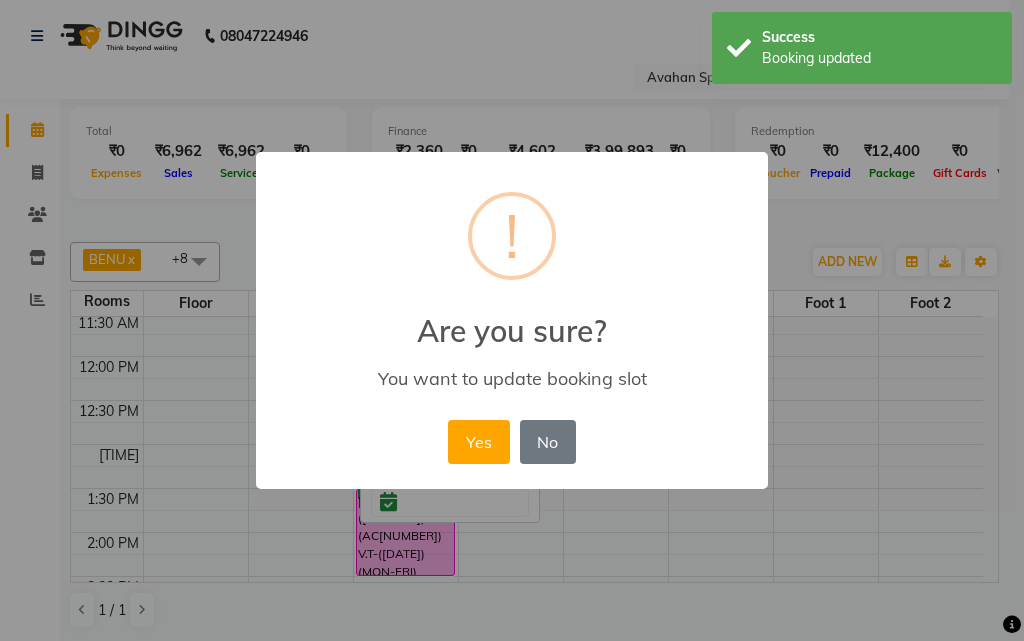 click on "Yes No No" at bounding box center [511, 442] 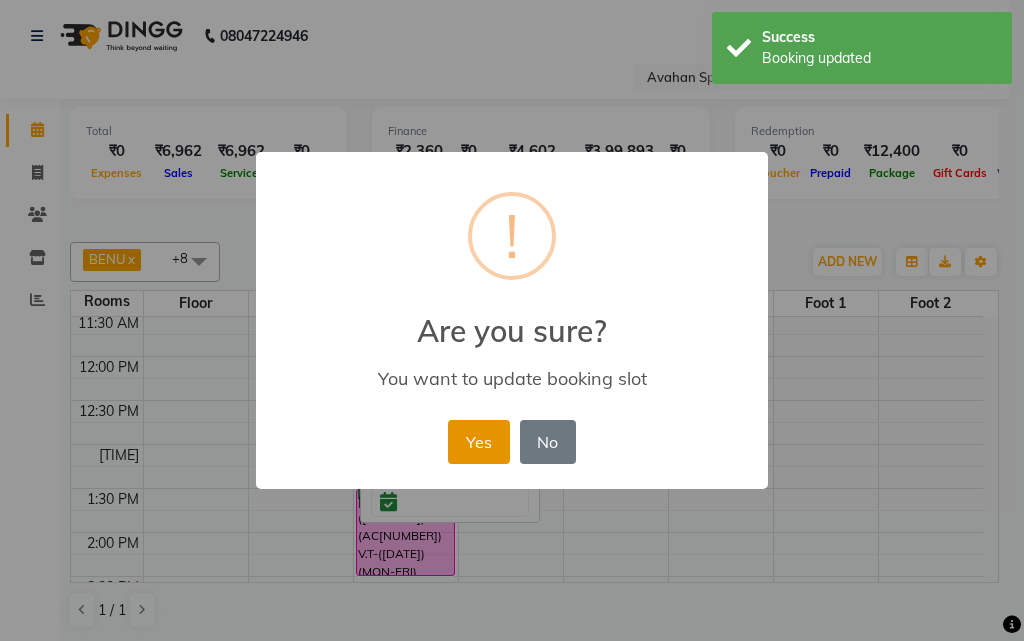 click on "Yes" at bounding box center [478, 442] 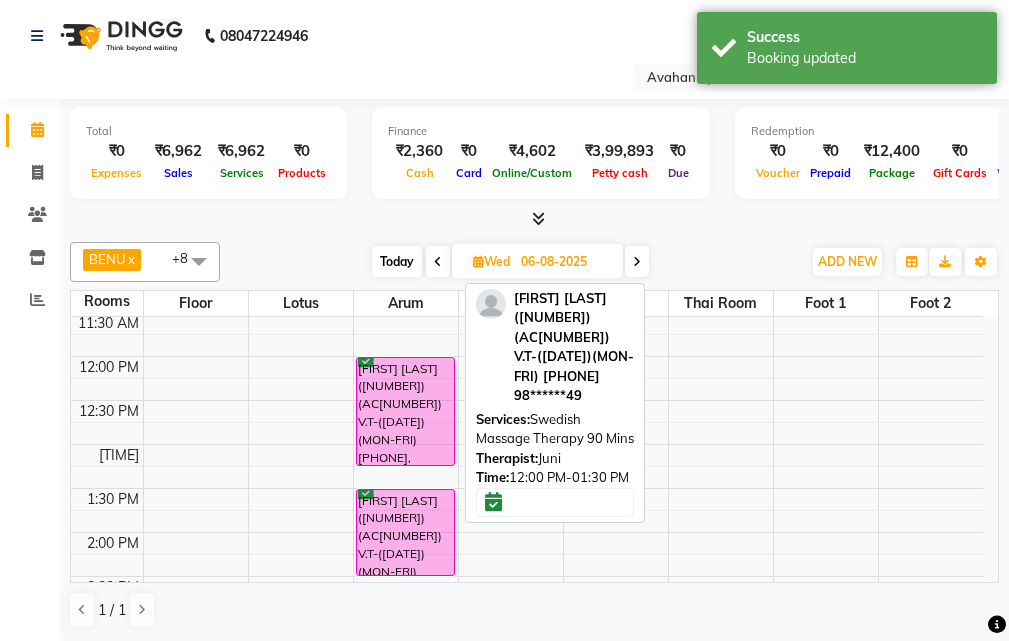 drag, startPoint x: 402, startPoint y: 483, endPoint x: 404, endPoint y: 461, distance: 22.090721 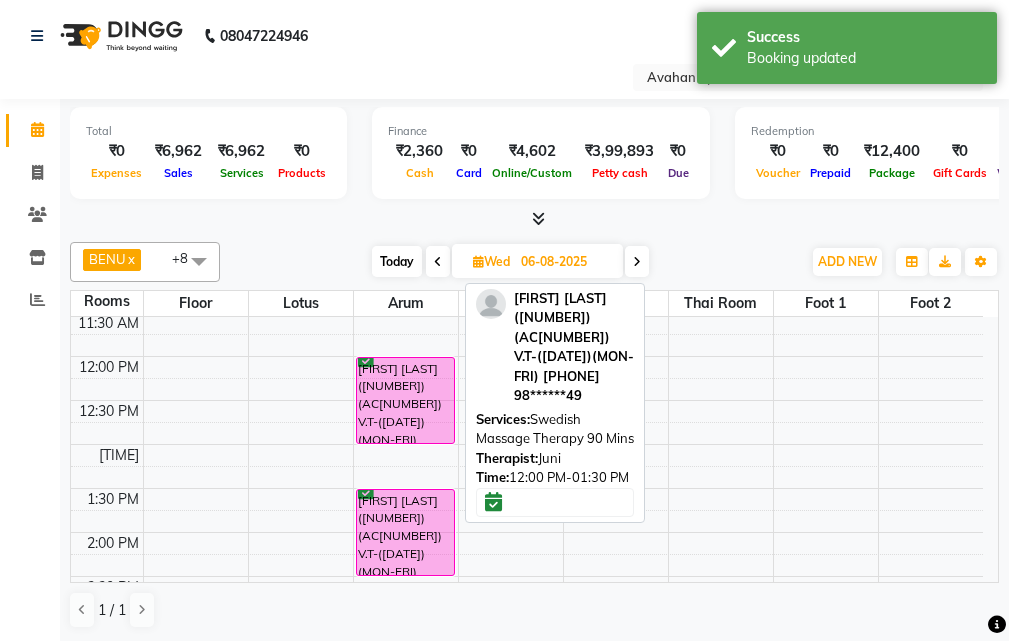 drag, startPoint x: 401, startPoint y: 466, endPoint x: 411, endPoint y: 444, distance: 24.166092 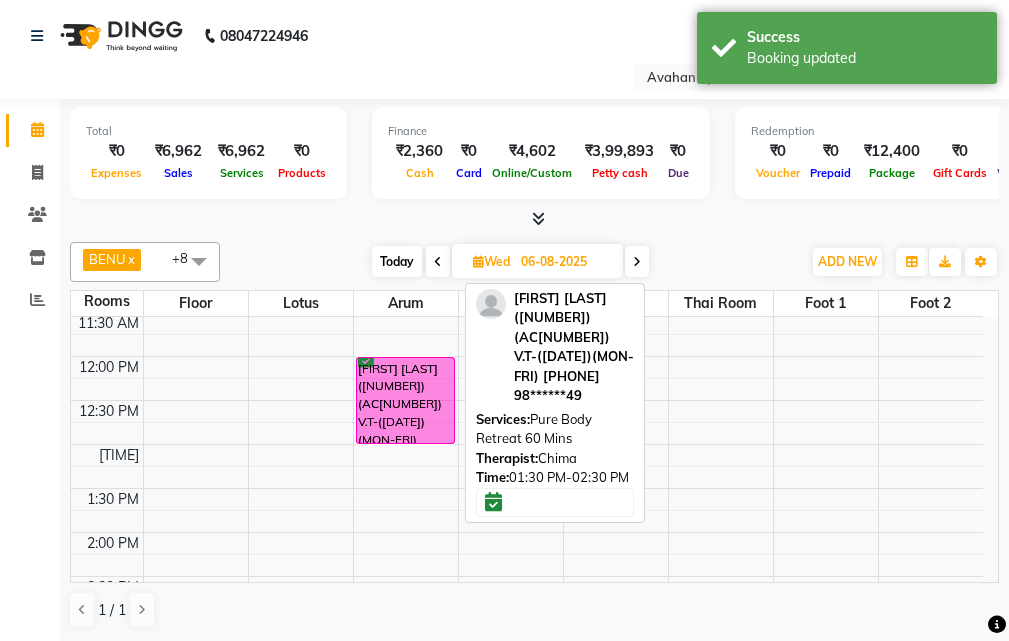 scroll, scrollTop: 36, scrollLeft: 0, axis: vertical 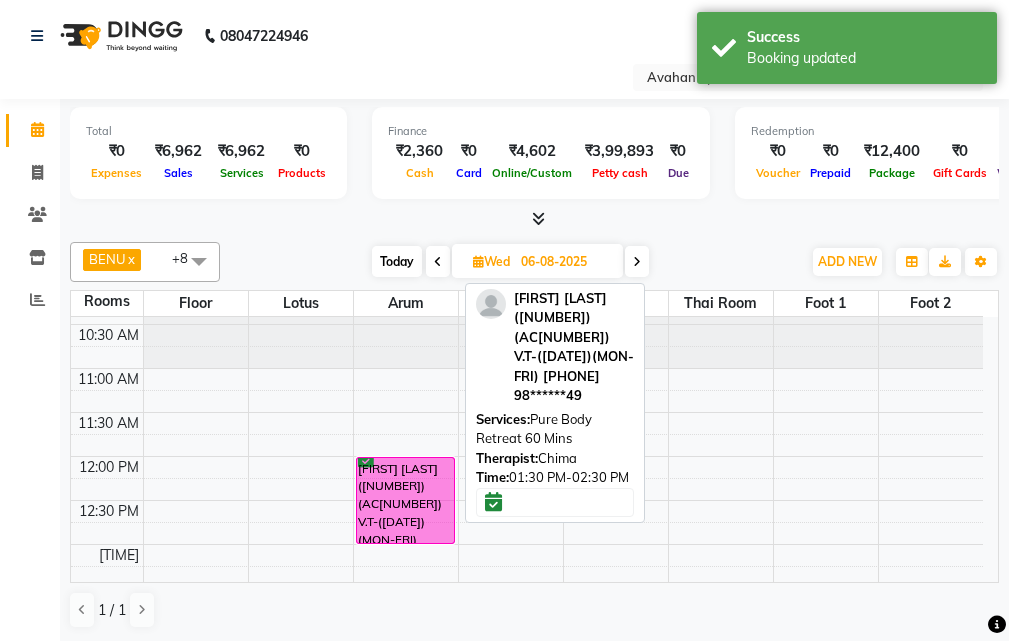 drag, startPoint x: 400, startPoint y: 528, endPoint x: 407, endPoint y: 495, distance: 33.734257 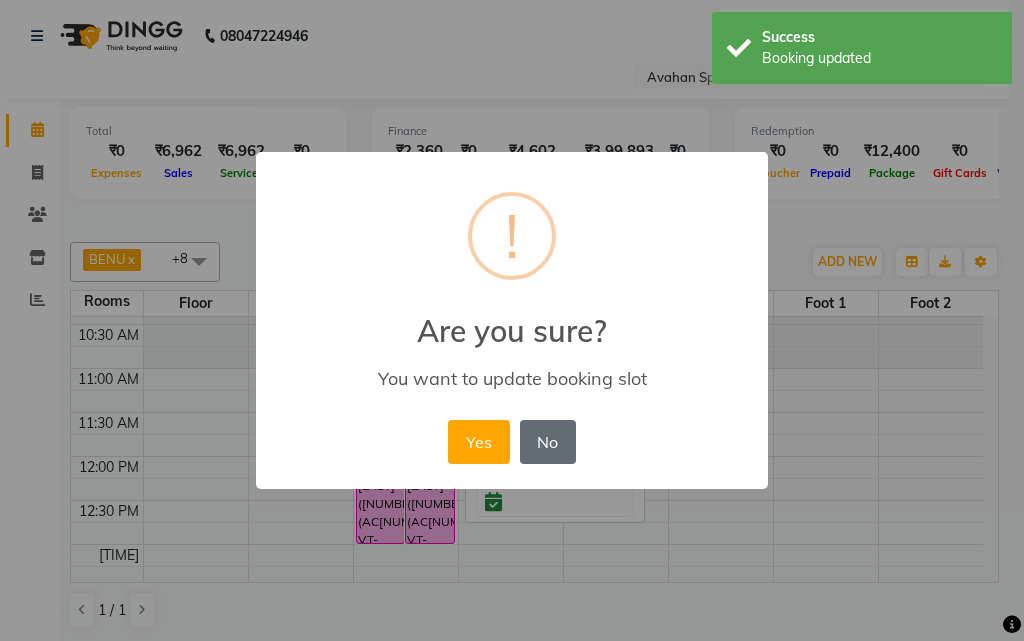click on "No" at bounding box center [548, 442] 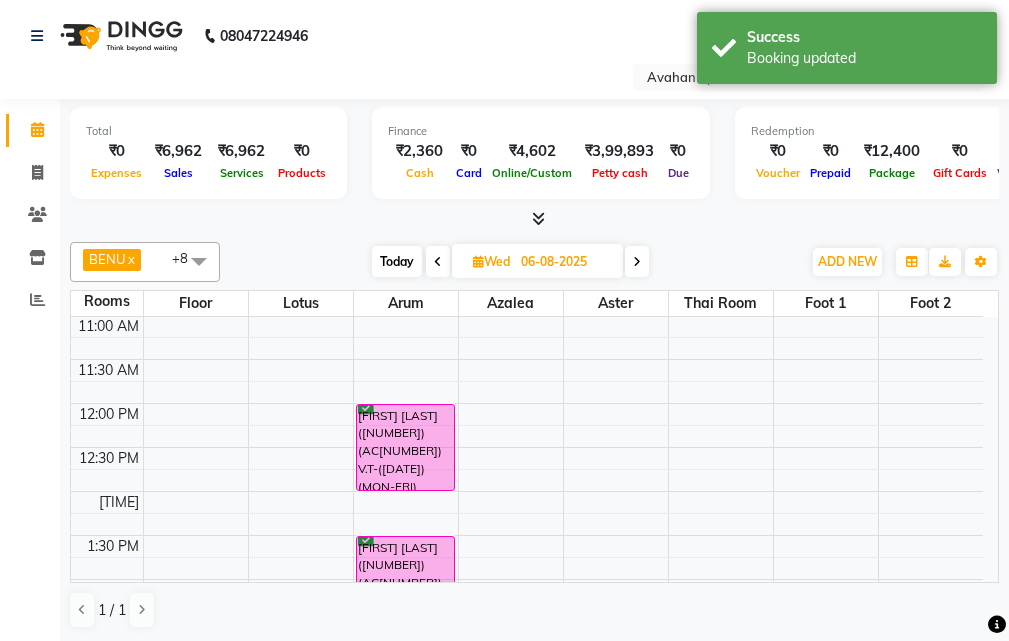 scroll, scrollTop: 136, scrollLeft: 0, axis: vertical 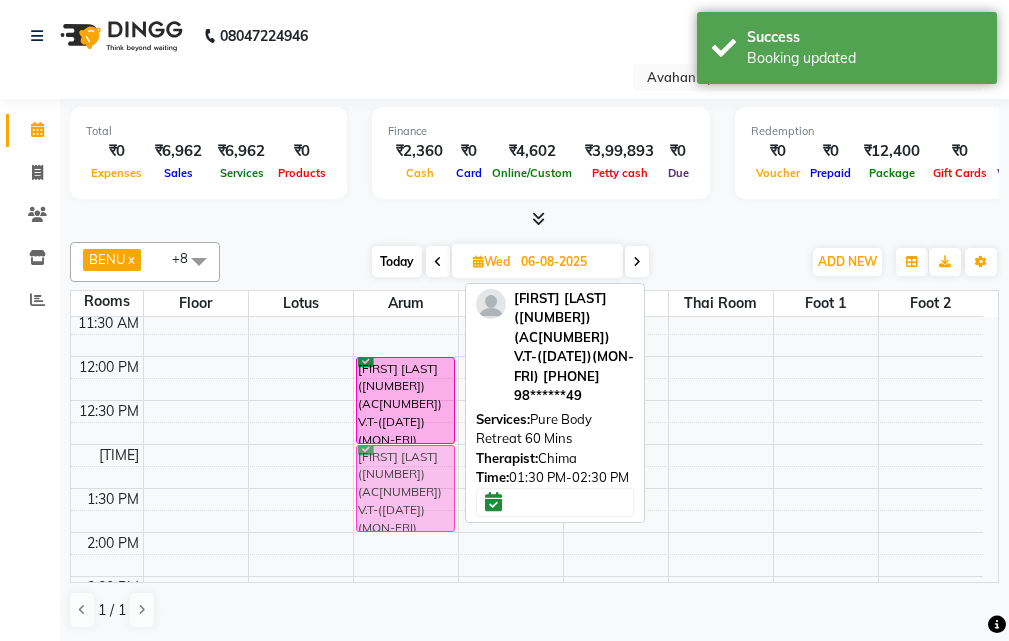 drag, startPoint x: 388, startPoint y: 514, endPoint x: 394, endPoint y: 474, distance: 40.4475 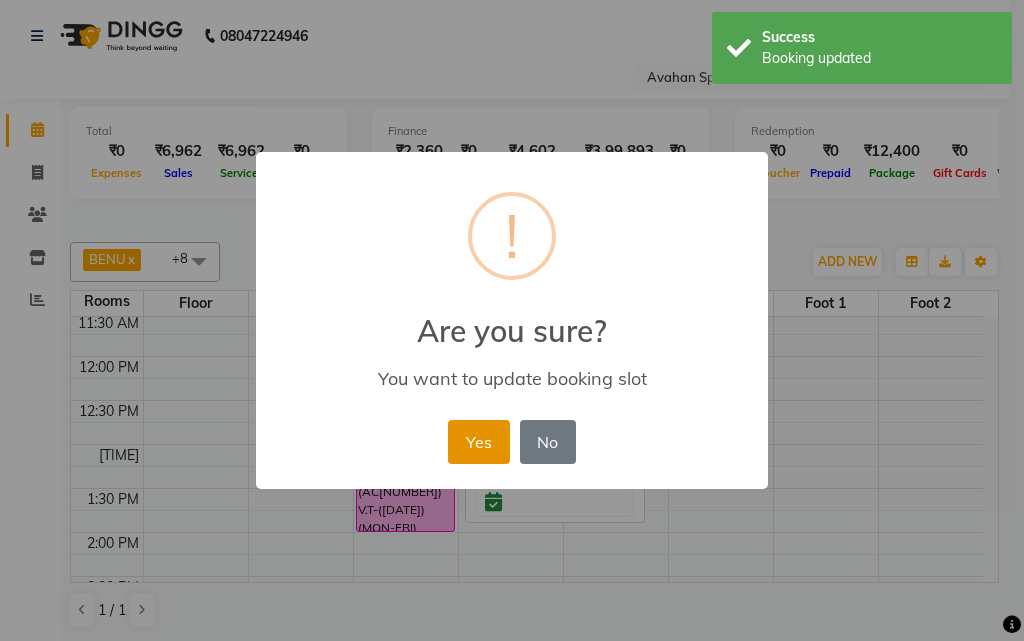 click on "Yes" at bounding box center [478, 442] 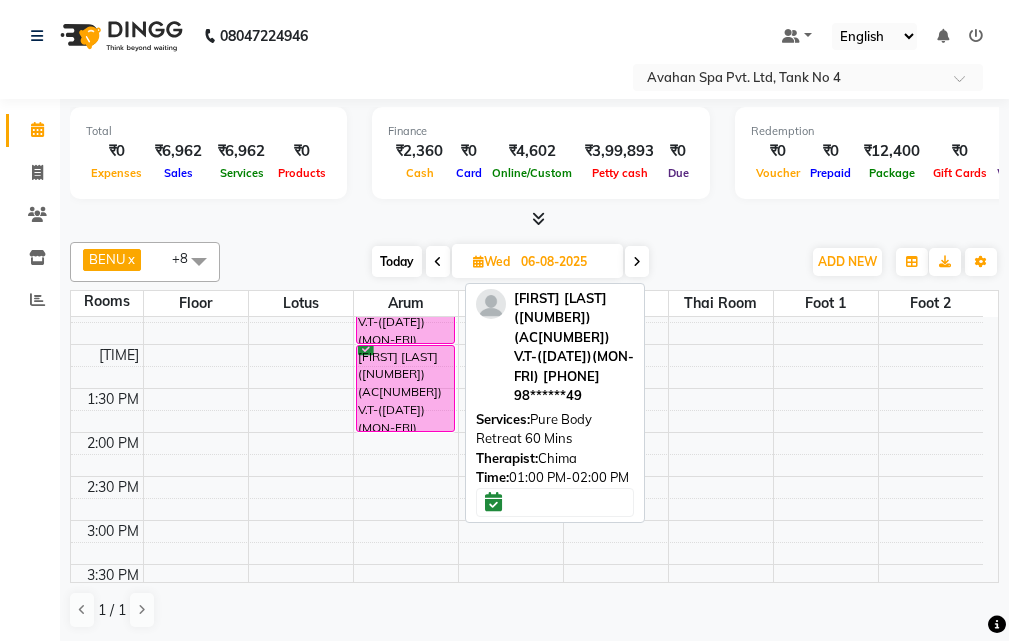scroll, scrollTop: 136, scrollLeft: 0, axis: vertical 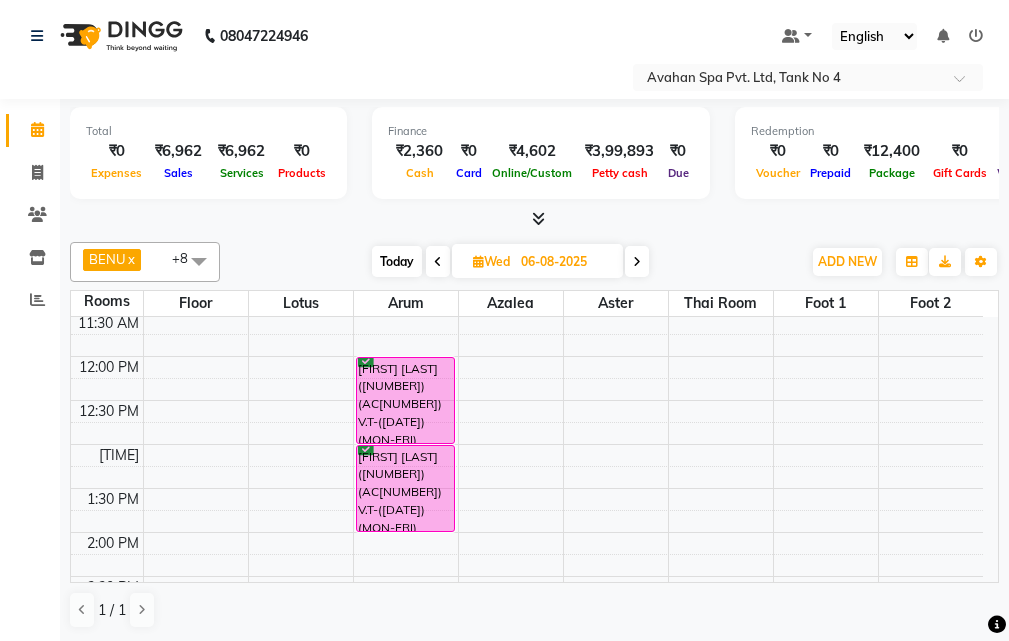 click at bounding box center (637, 262) 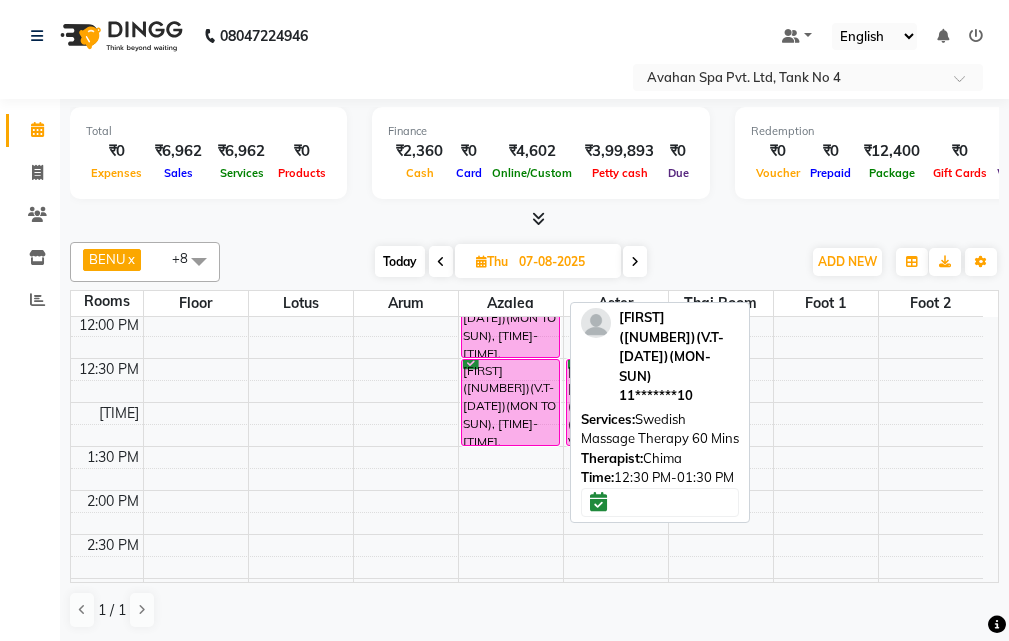 scroll, scrollTop: 78, scrollLeft: 0, axis: vertical 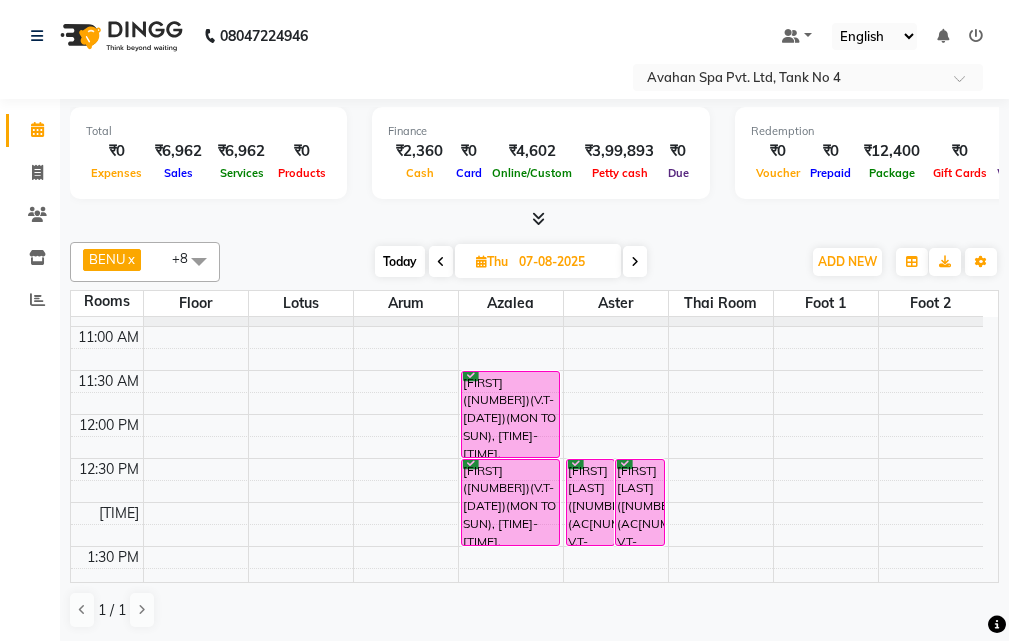 click on "Today" at bounding box center [400, 261] 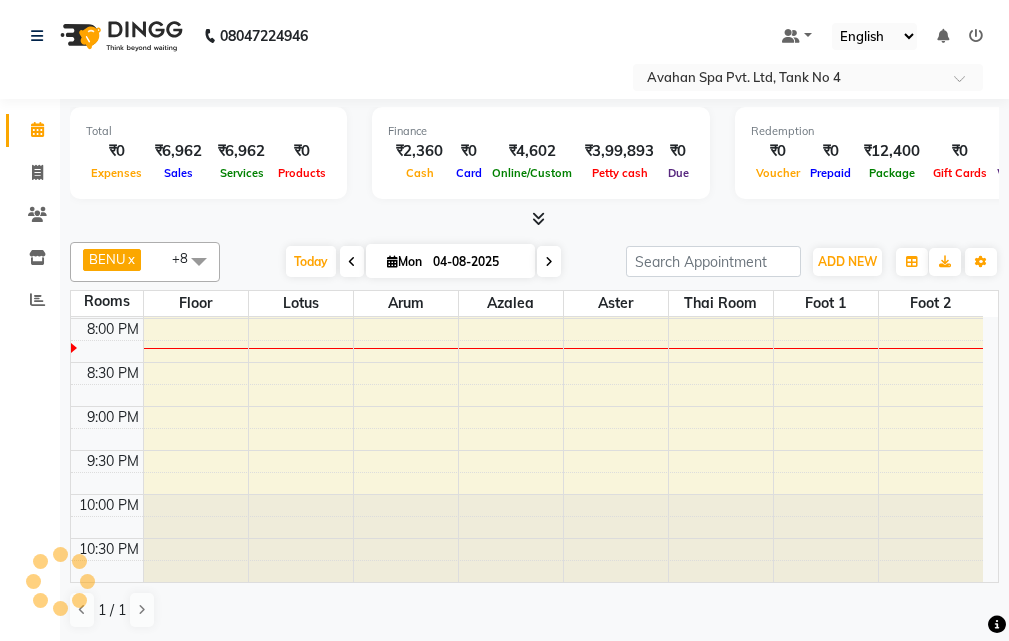 scroll, scrollTop: 778, scrollLeft: 0, axis: vertical 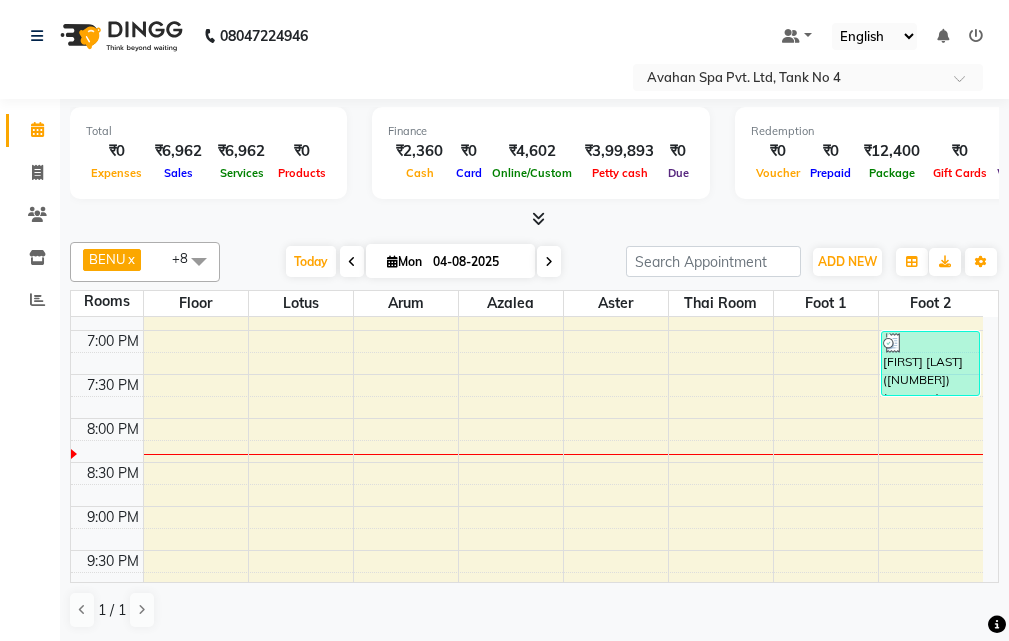 click at bounding box center [549, 261] 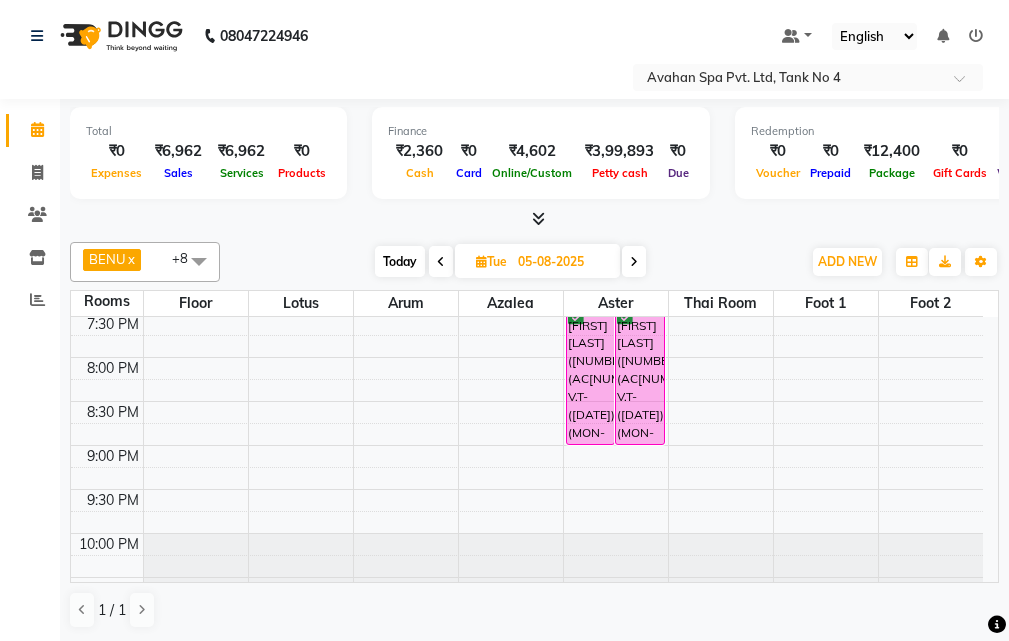 scroll, scrollTop: 778, scrollLeft: 0, axis: vertical 